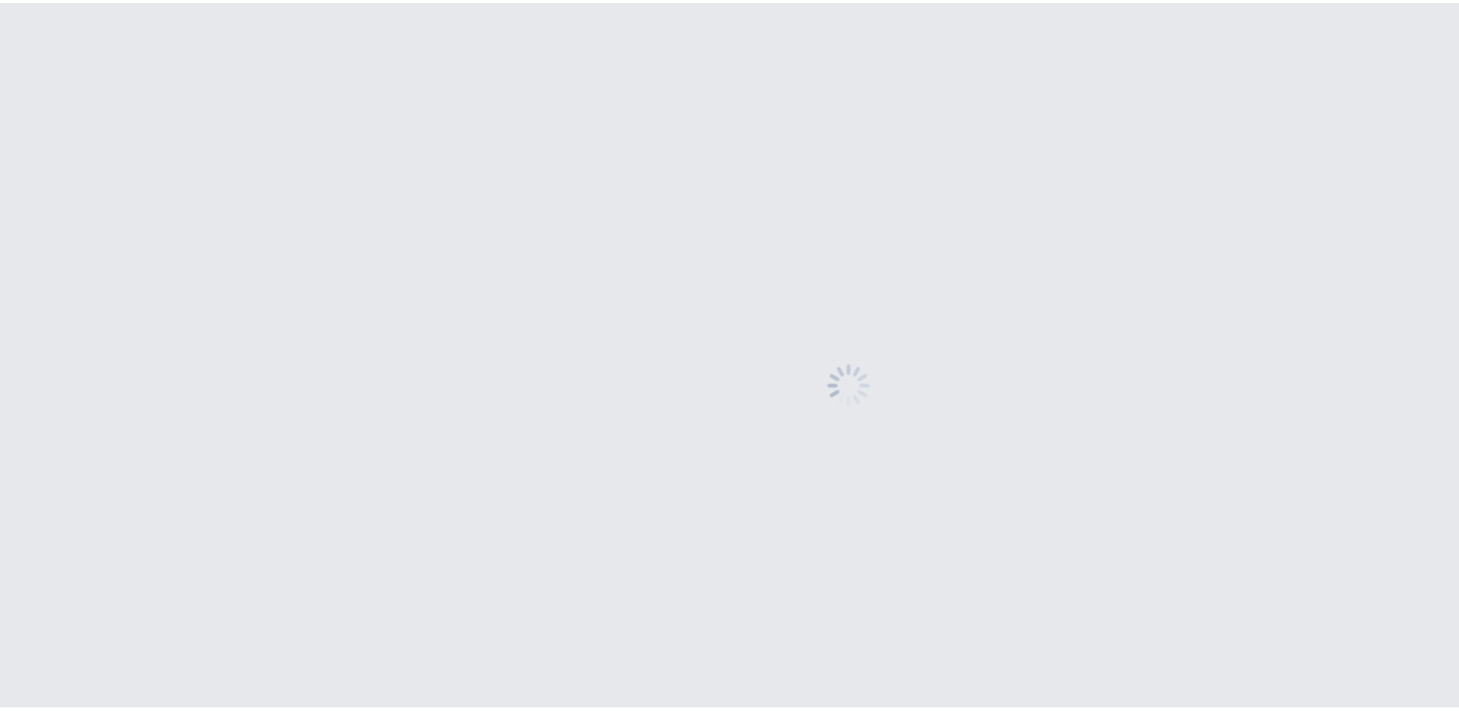 scroll, scrollTop: 0, scrollLeft: 0, axis: both 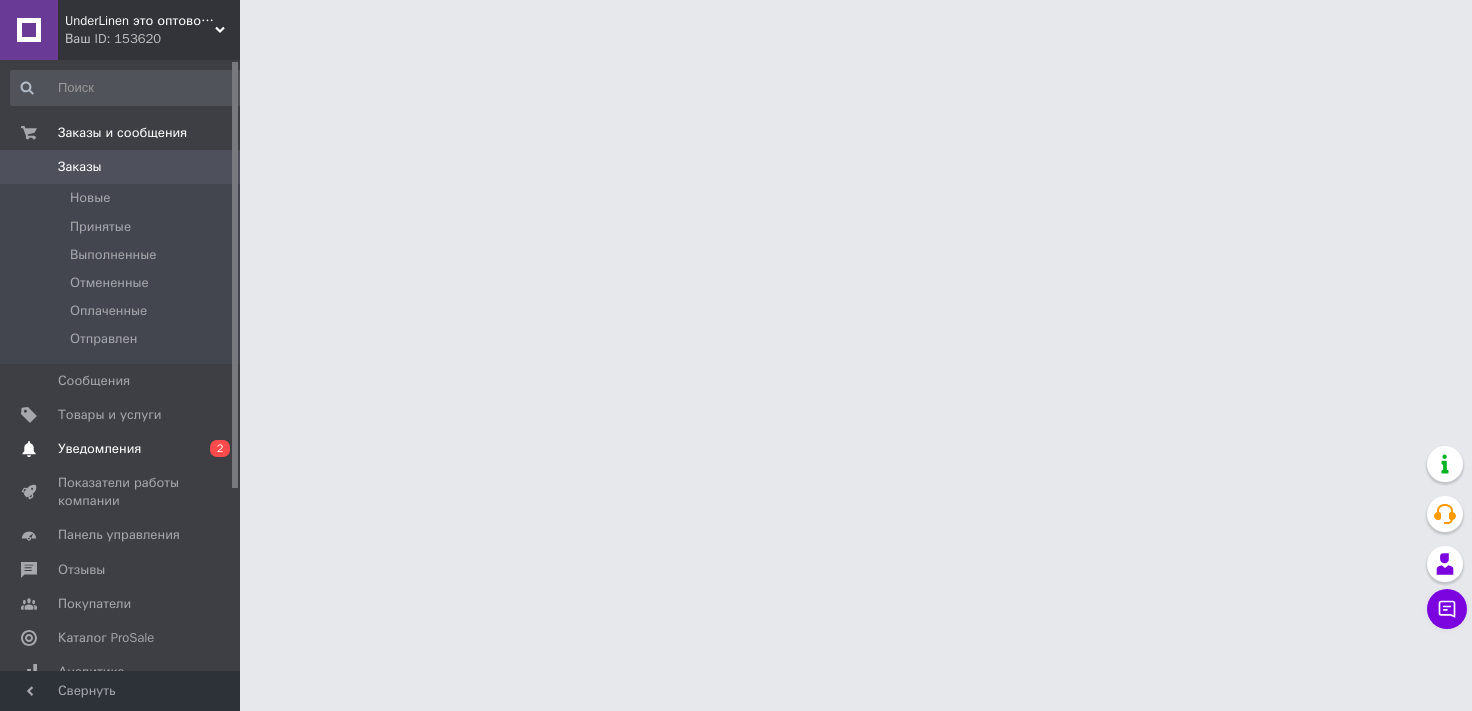 click on "Уведомления 0 2" at bounding box center (126, 449) 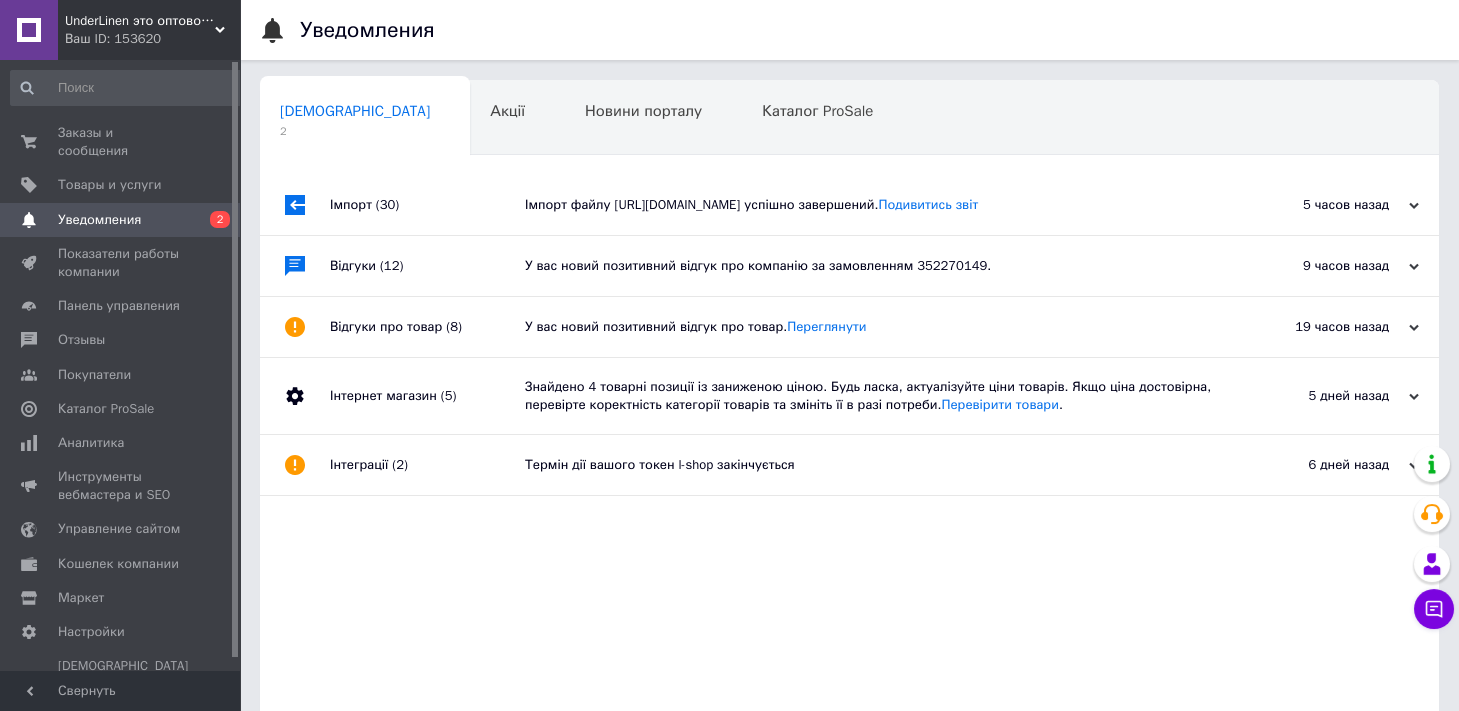 click on "У вас новий позитивний відгук про компанію за замовленням 352270149." at bounding box center (872, 266) 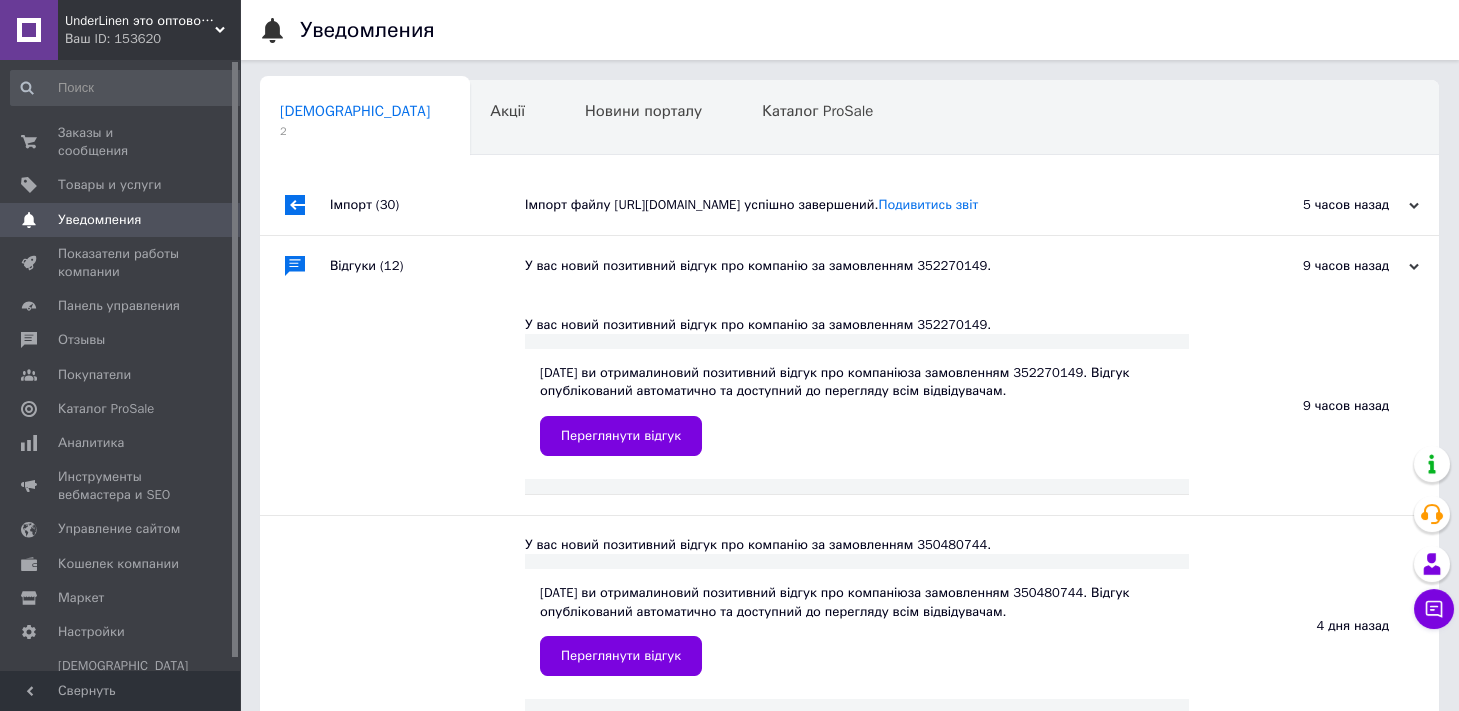 click on "Імпорт файлу https://l-shop.ua/catalog/export/prom успішно завершений.  Подивитись звіт" at bounding box center [872, 205] 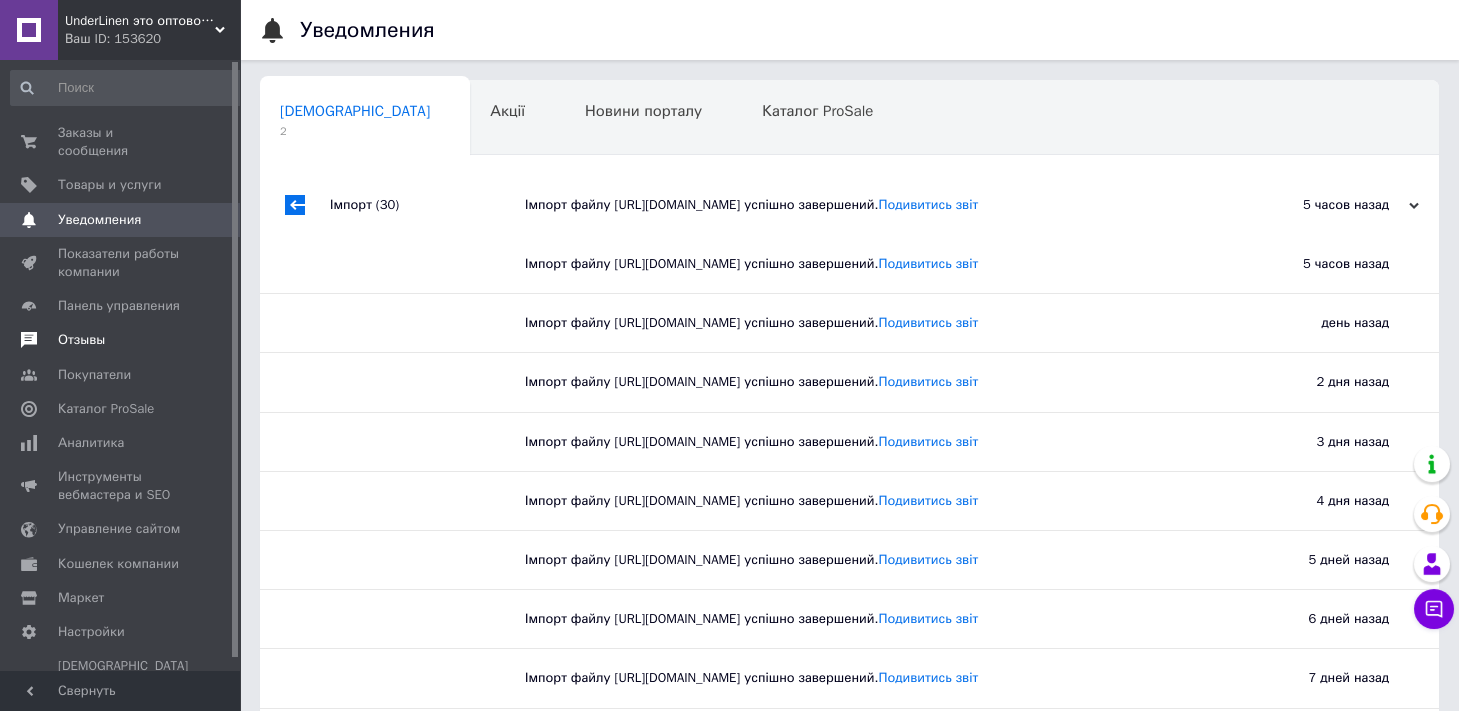 click on "Отзывы" at bounding box center (126, 340) 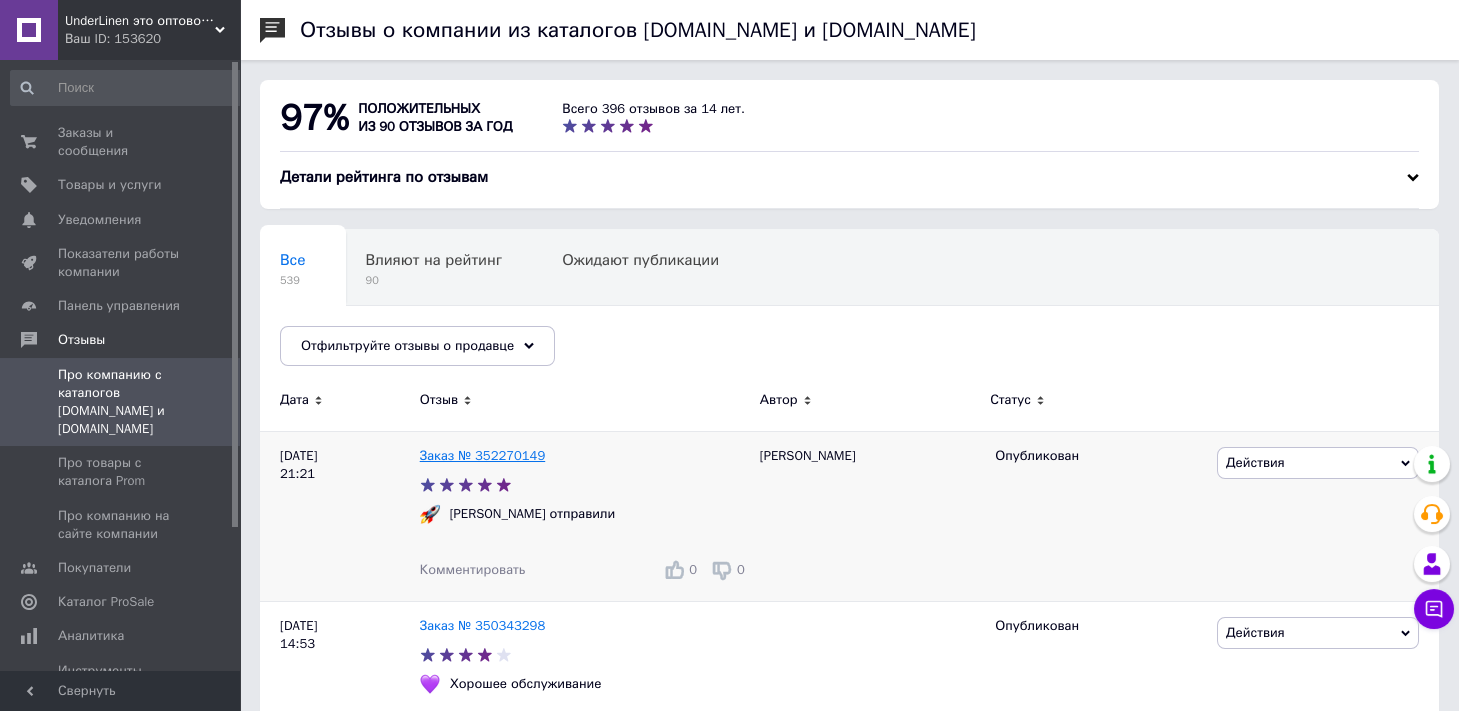 click on "Заказ № 352270149" at bounding box center [483, 455] 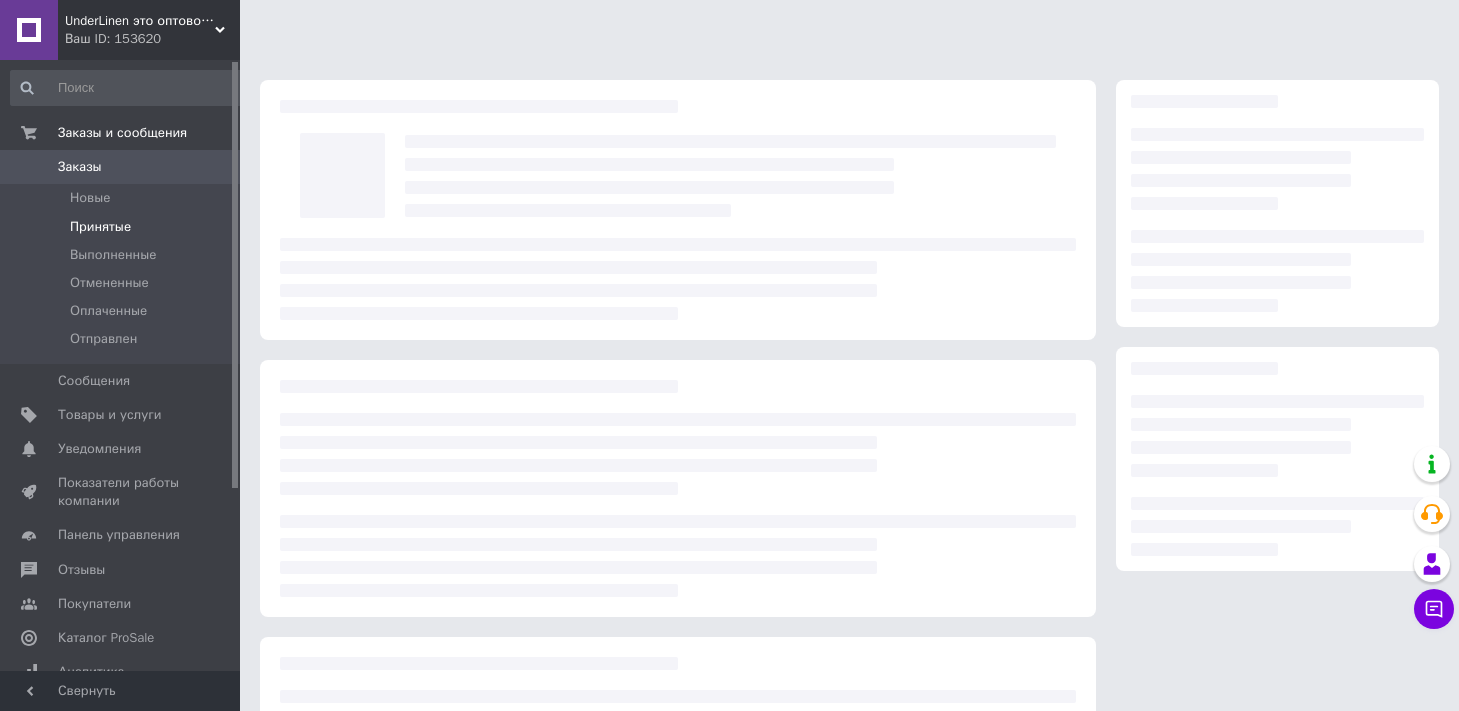 scroll, scrollTop: 0, scrollLeft: 0, axis: both 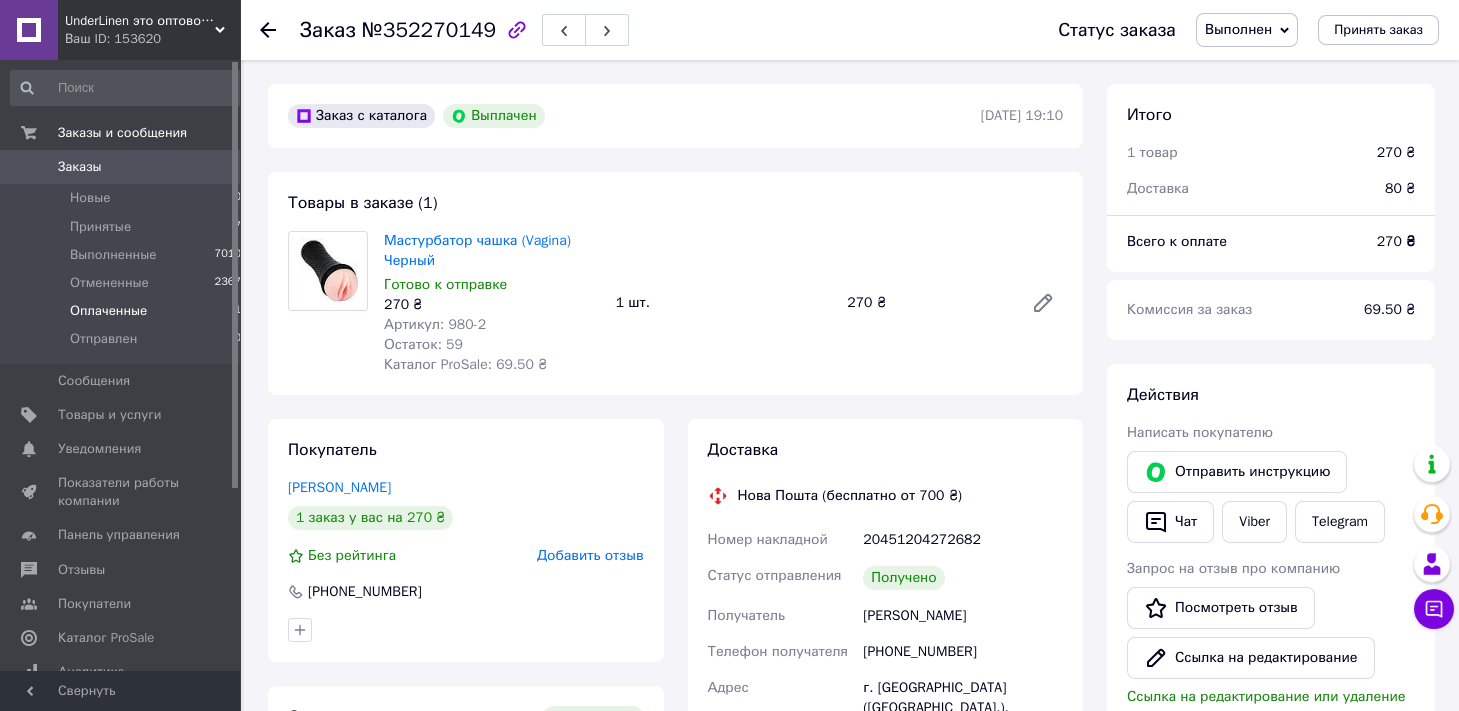 click on "Оплаченные" at bounding box center (108, 311) 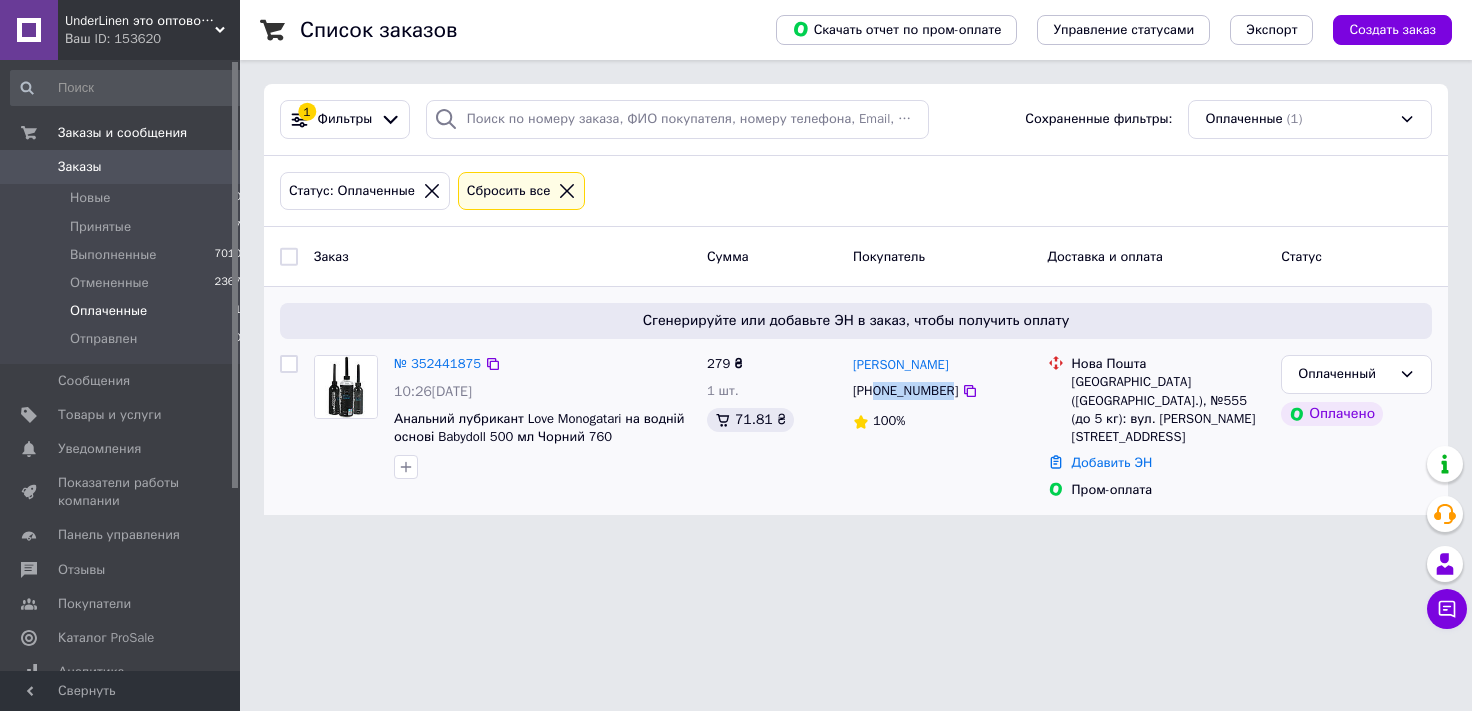 drag, startPoint x: 945, startPoint y: 396, endPoint x: 873, endPoint y: 399, distance: 72.06247 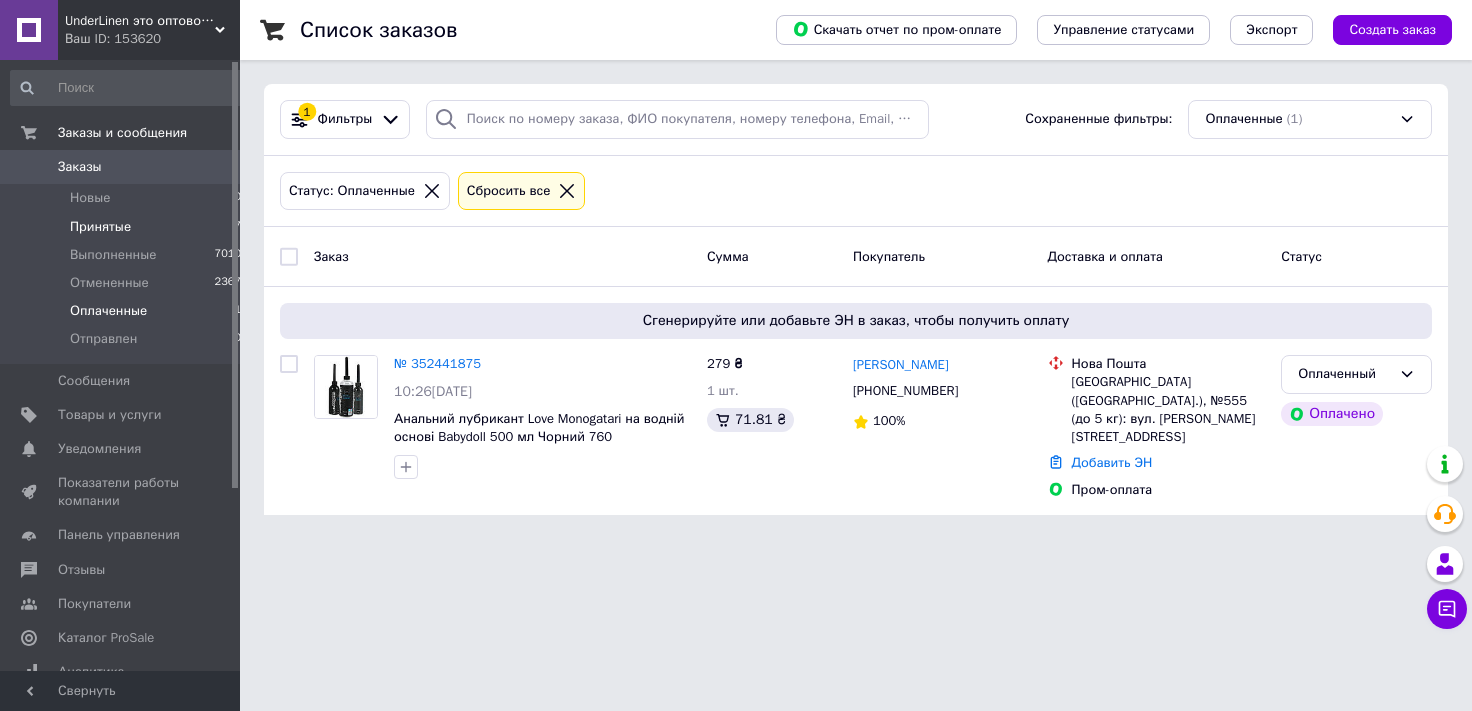 click on "Принятые" at bounding box center [100, 227] 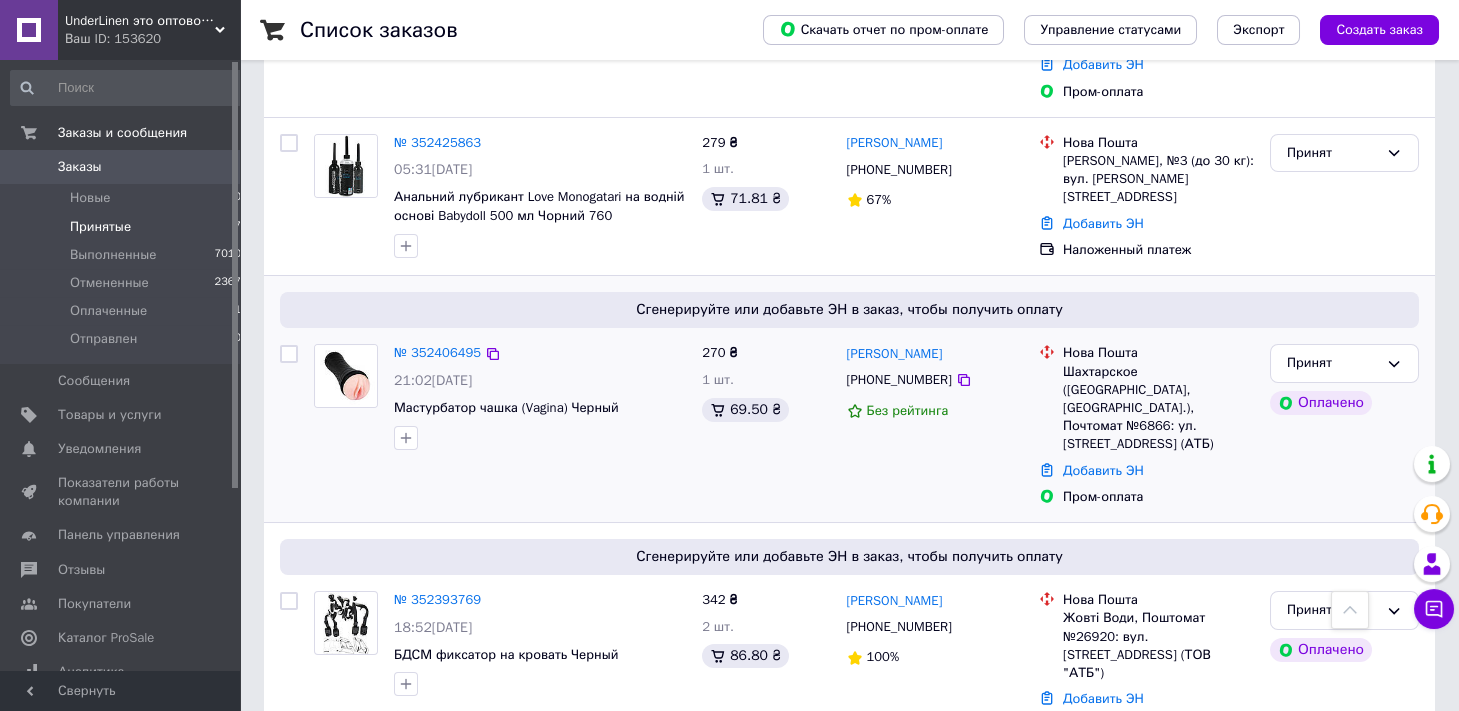scroll, scrollTop: 936, scrollLeft: 0, axis: vertical 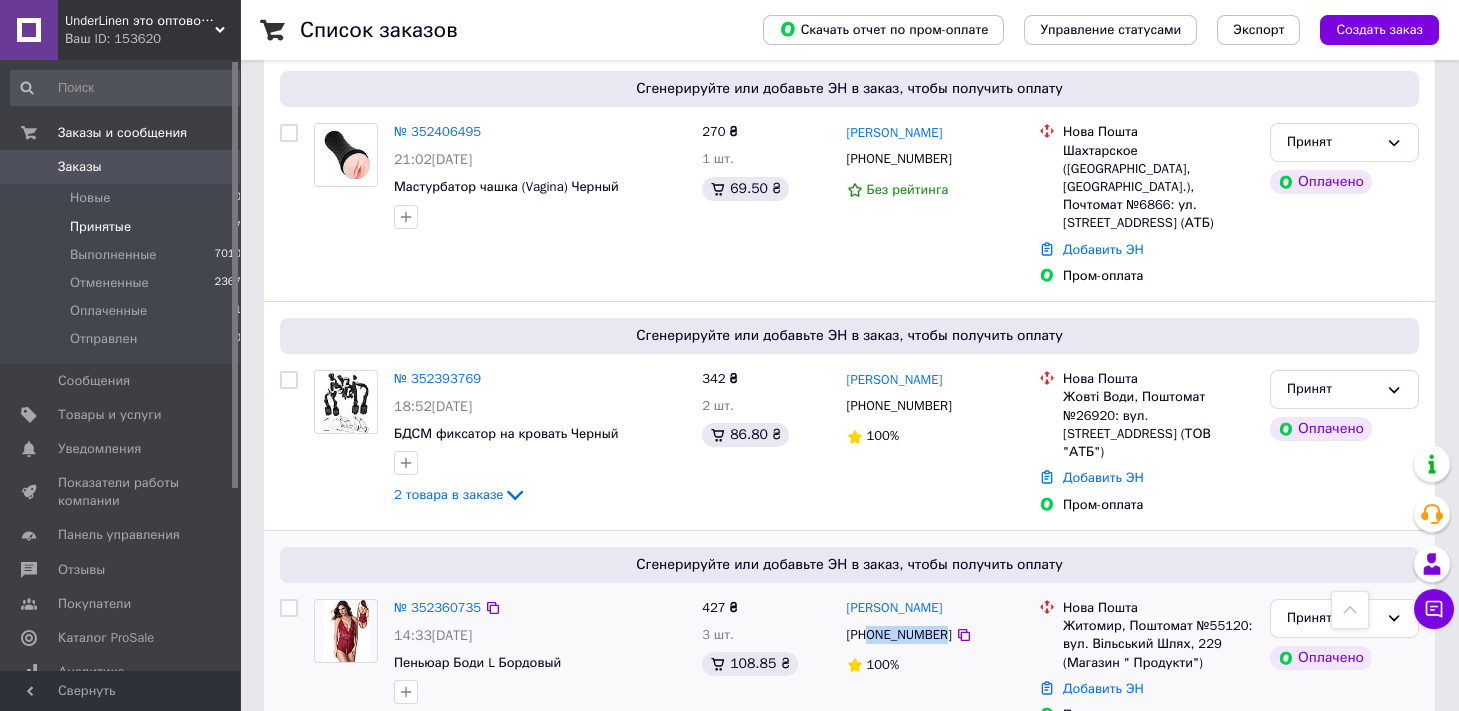 drag, startPoint x: 937, startPoint y: 570, endPoint x: 867, endPoint y: 573, distance: 70.064255 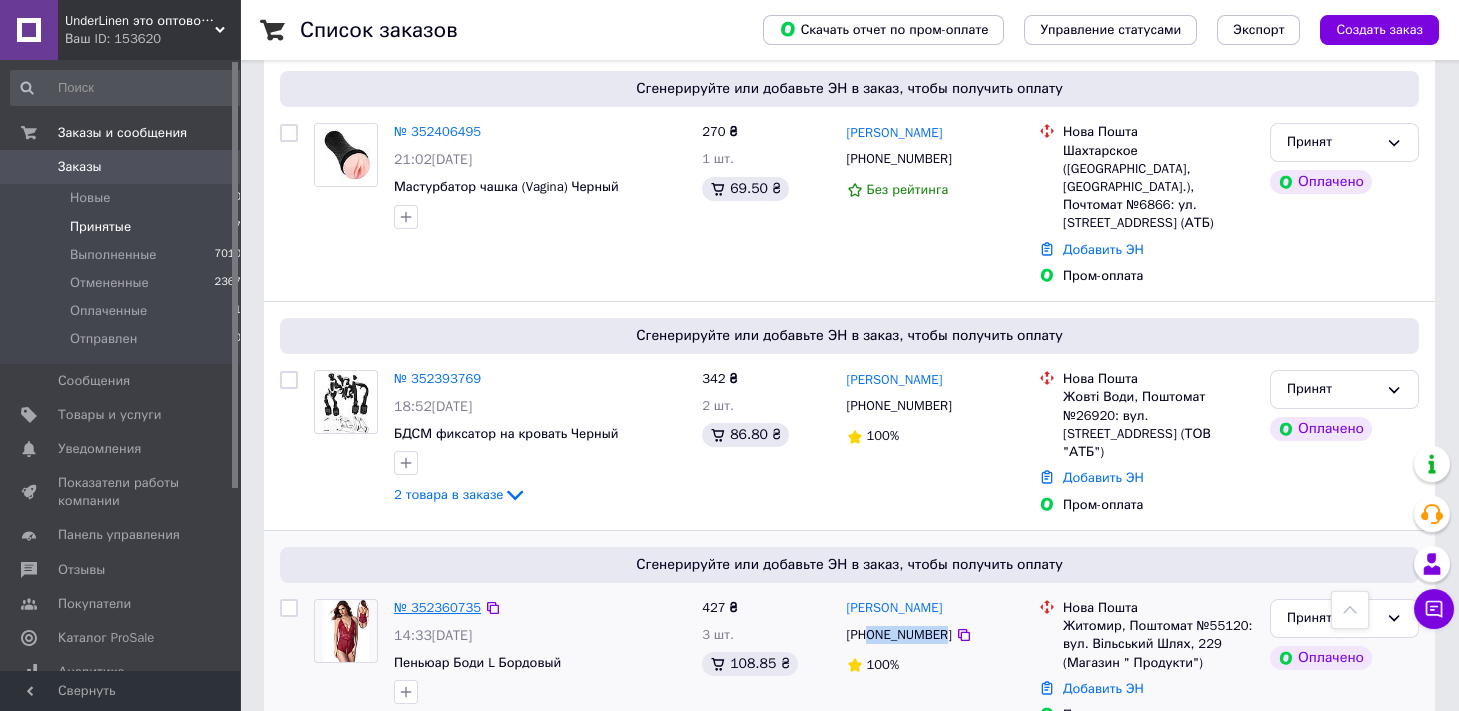 click on "№ 352360735" at bounding box center [437, 607] 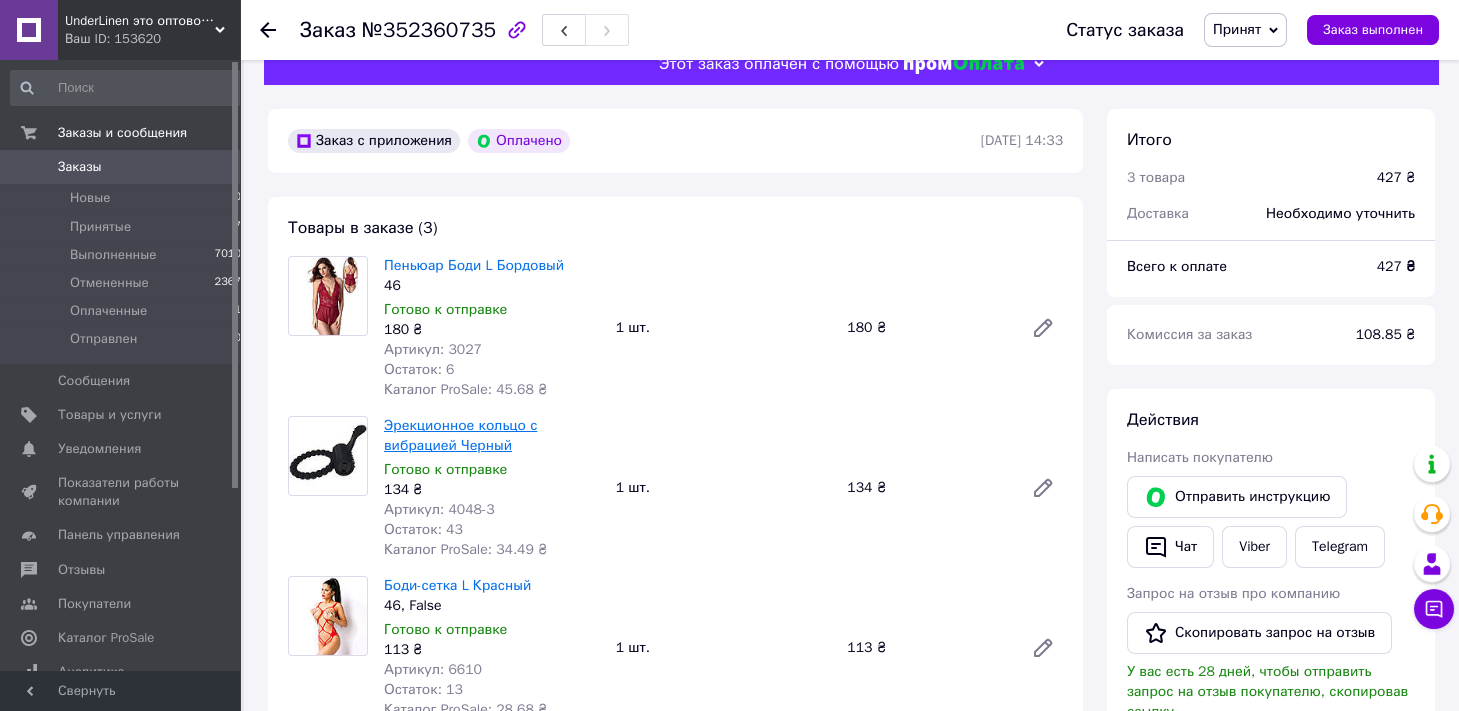 scroll, scrollTop: 0, scrollLeft: 0, axis: both 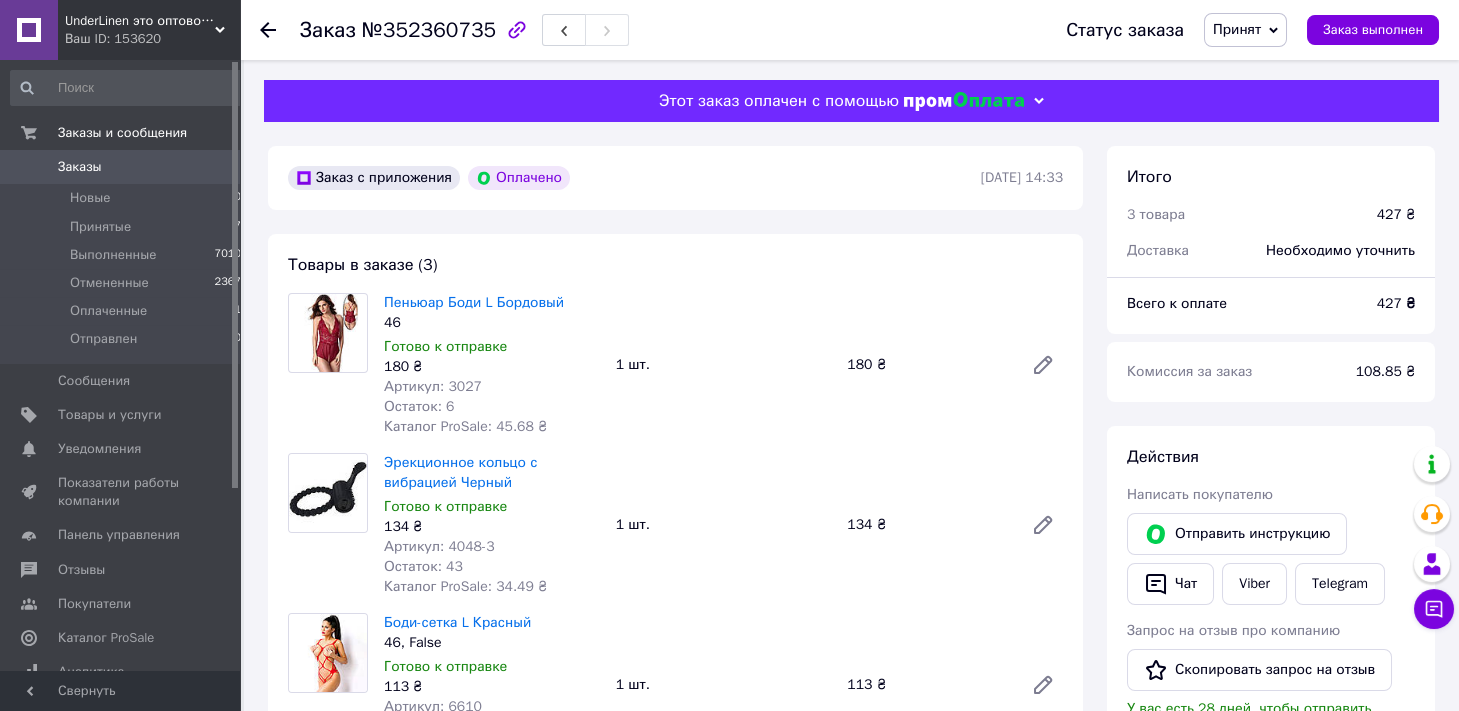 click on "Артикул: 3027" at bounding box center (433, 386) 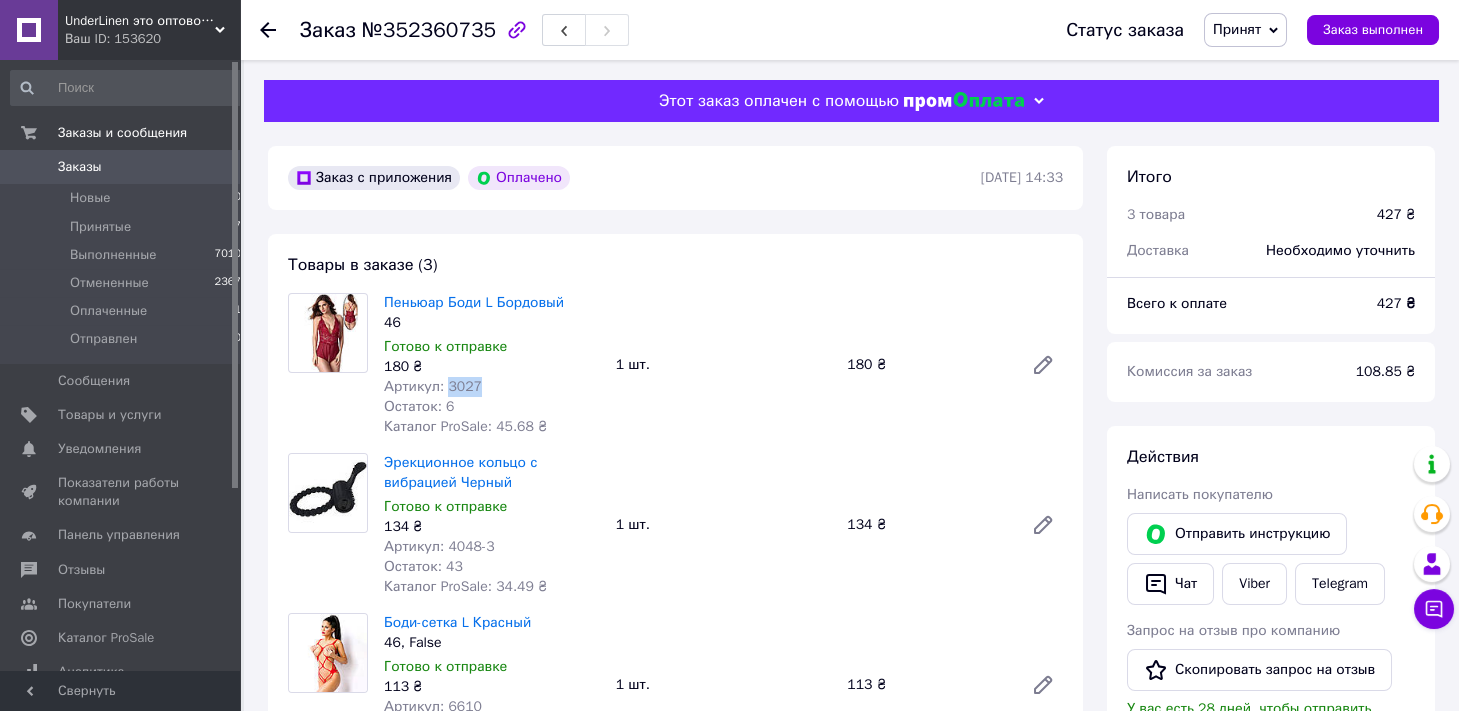 click on "Артикул: 3027" at bounding box center (433, 386) 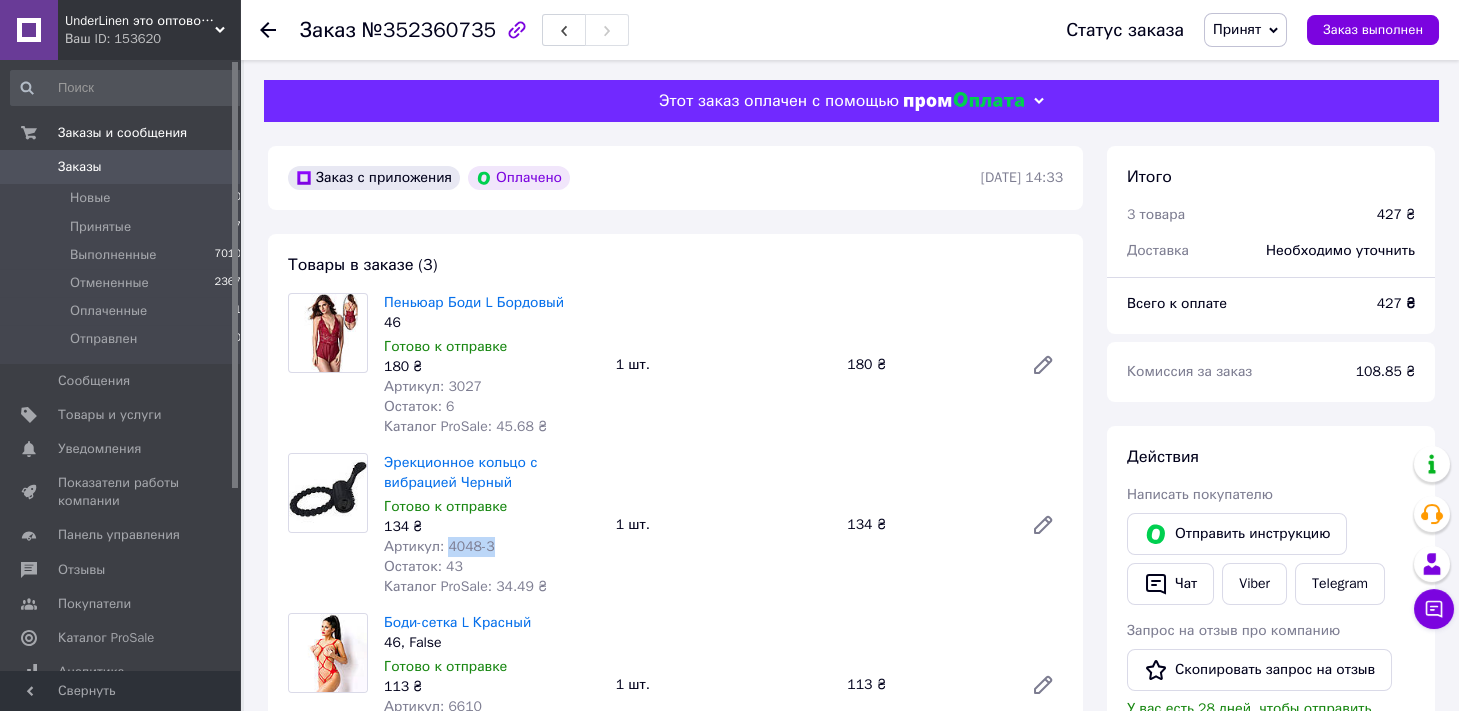 drag, startPoint x: 500, startPoint y: 555, endPoint x: 444, endPoint y: 550, distance: 56.22277 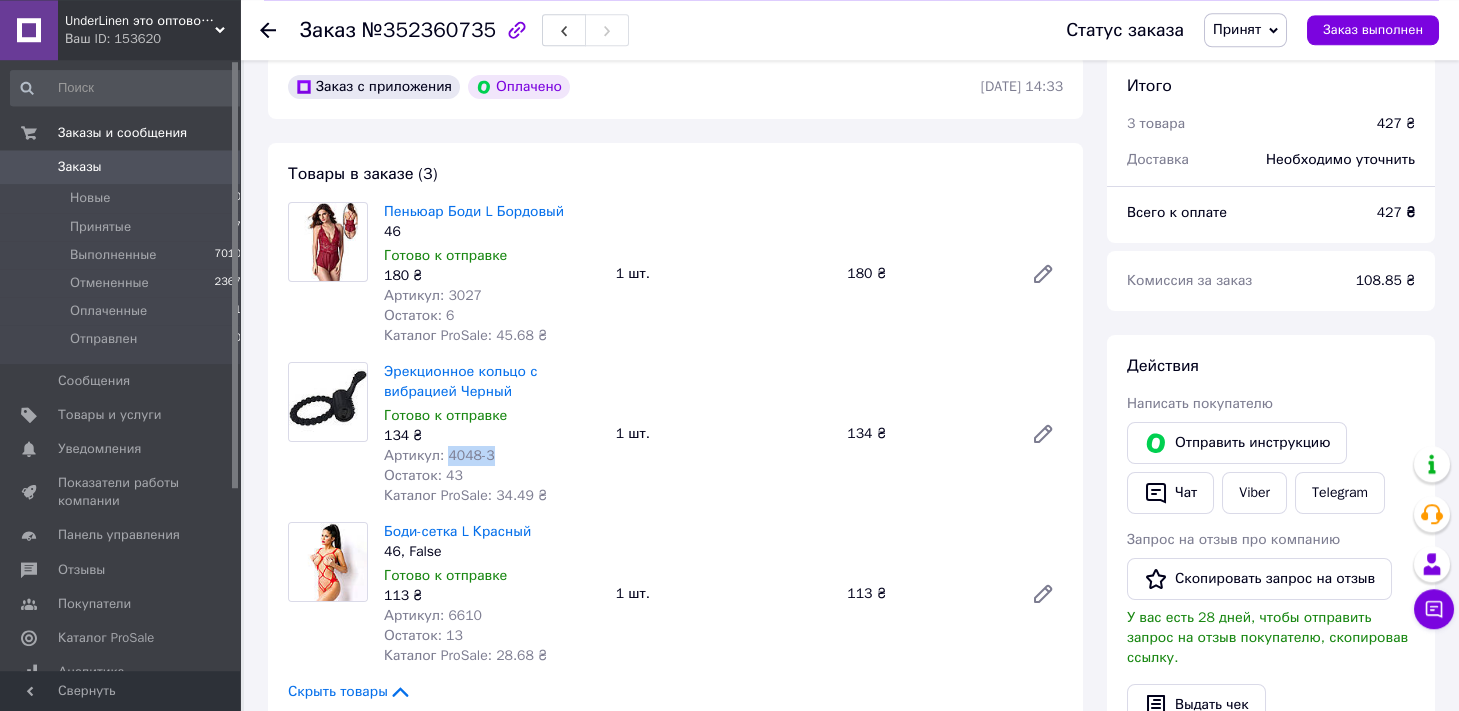 scroll, scrollTop: 331, scrollLeft: 0, axis: vertical 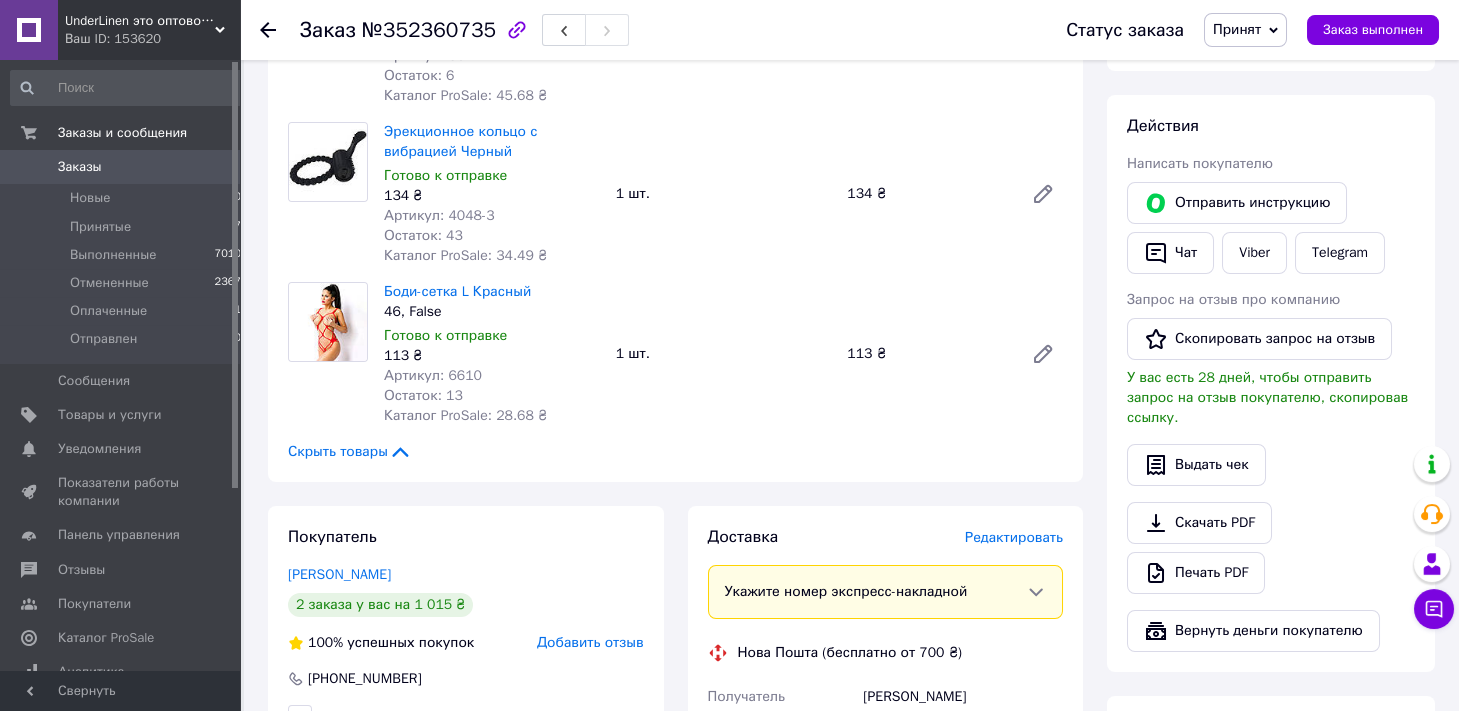 click on "113 ₴" at bounding box center (492, 356) 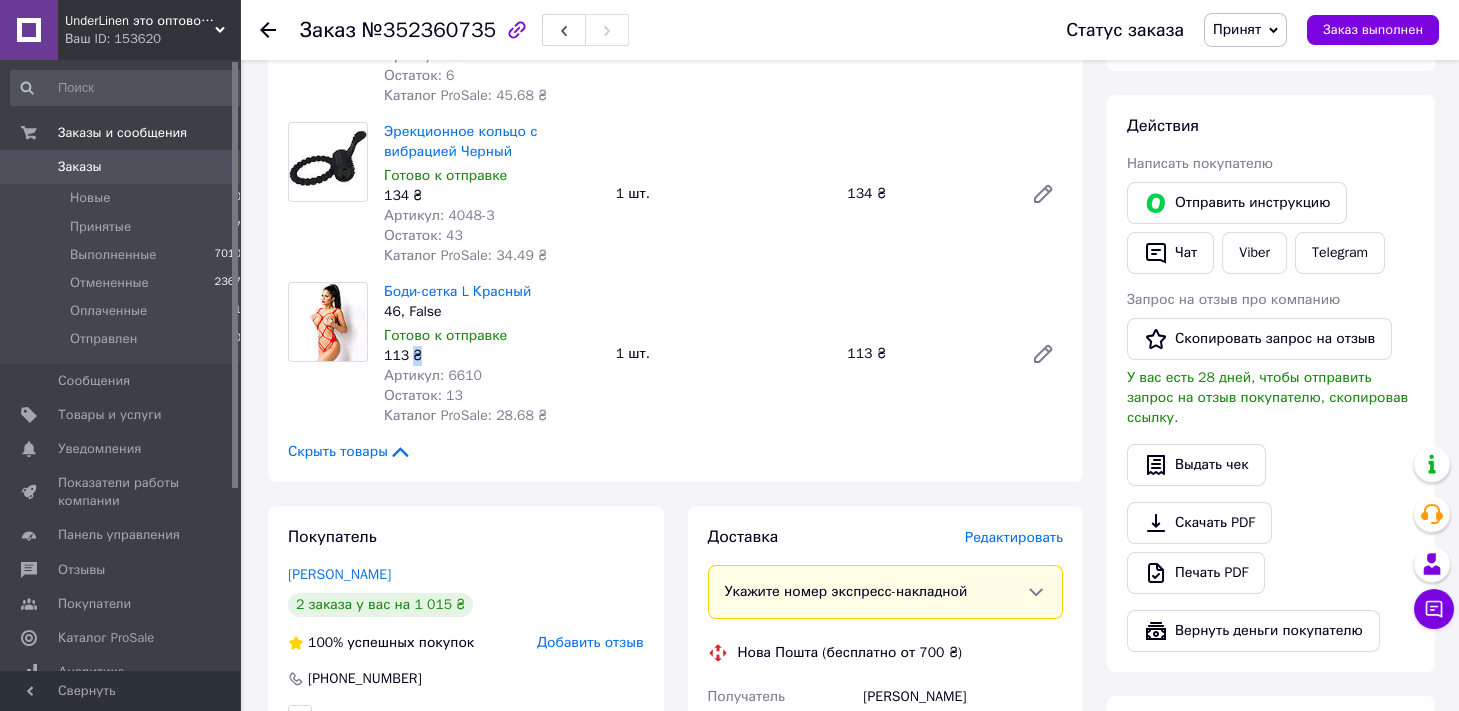 click on "113 ₴" at bounding box center [492, 356] 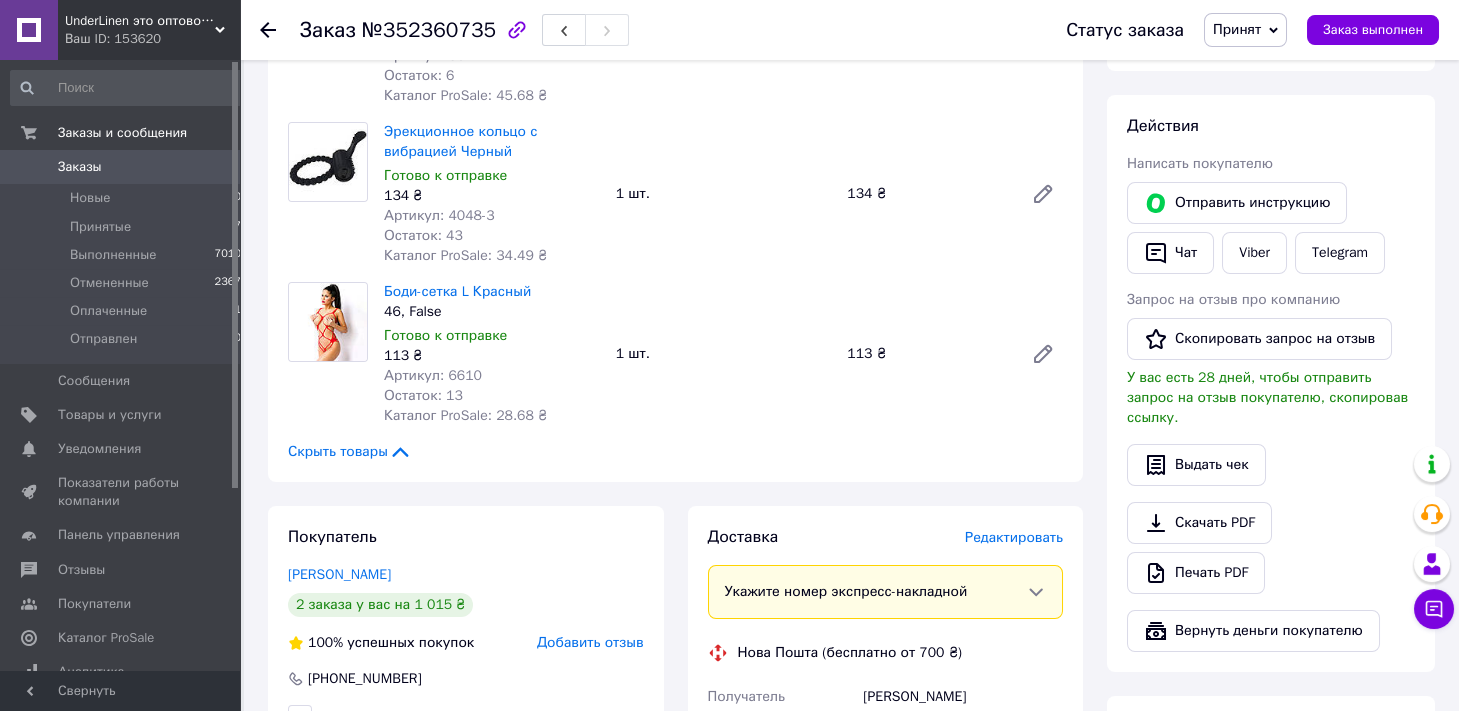 click on "Артикул: 6610" at bounding box center (433, 375) 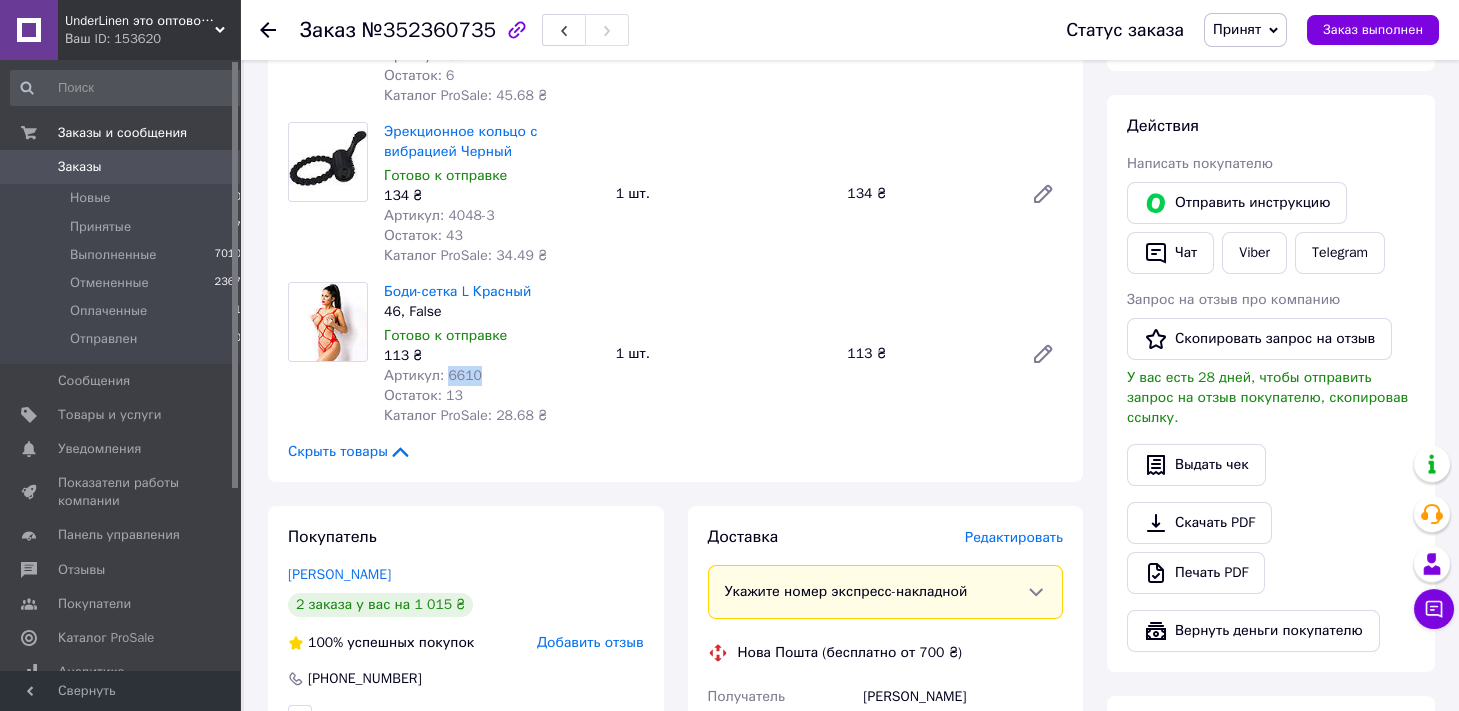 click on "Артикул: 6610" at bounding box center (433, 375) 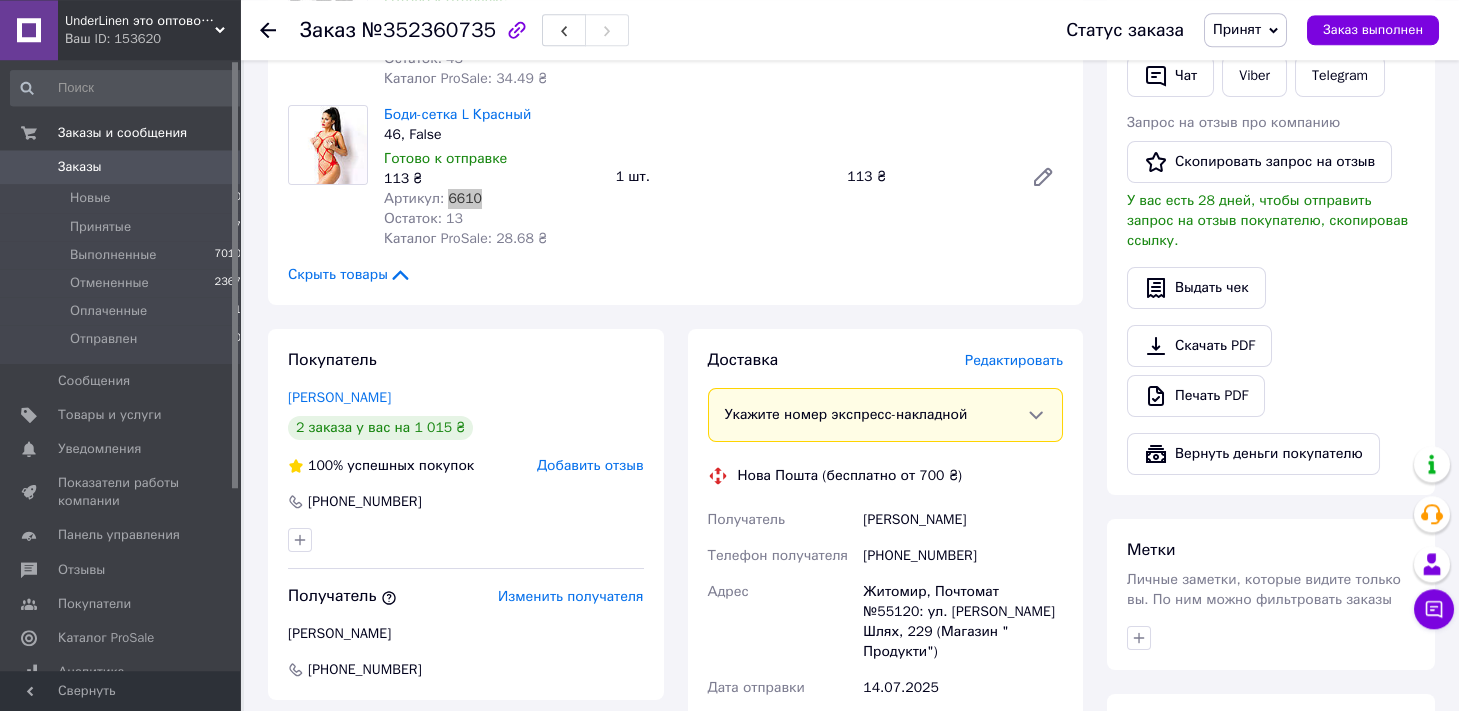 scroll, scrollTop: 662, scrollLeft: 0, axis: vertical 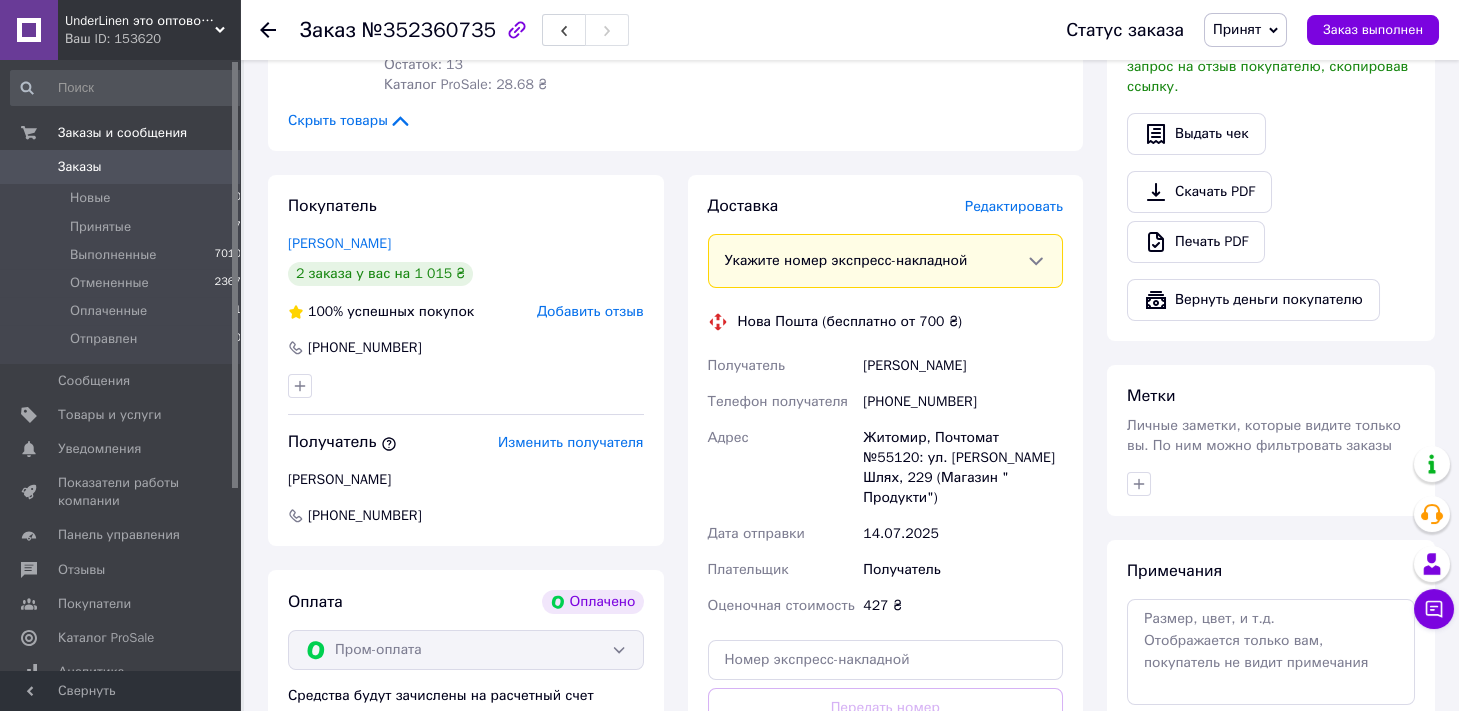 drag, startPoint x: 983, startPoint y: 367, endPoint x: 865, endPoint y: 364, distance: 118.03813 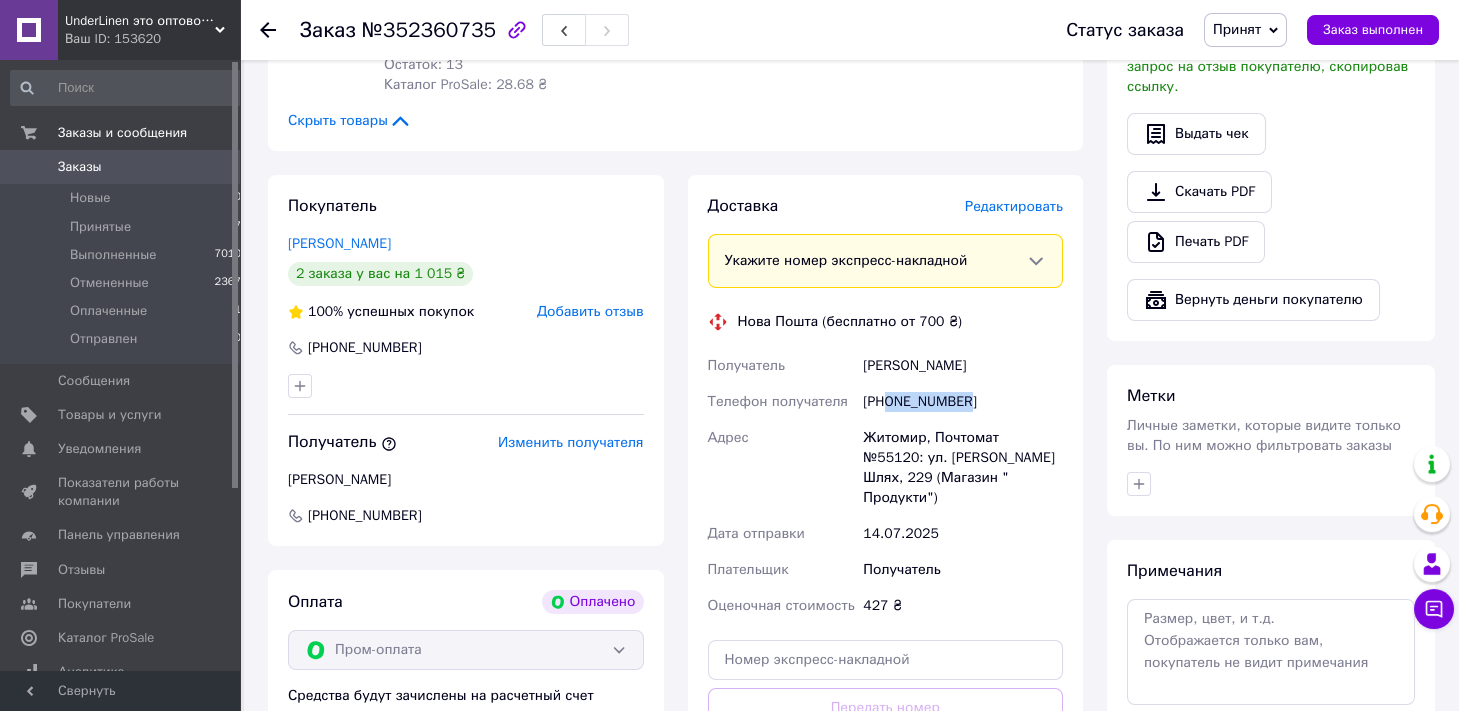 drag, startPoint x: 997, startPoint y: 394, endPoint x: 886, endPoint y: 389, distance: 111.11256 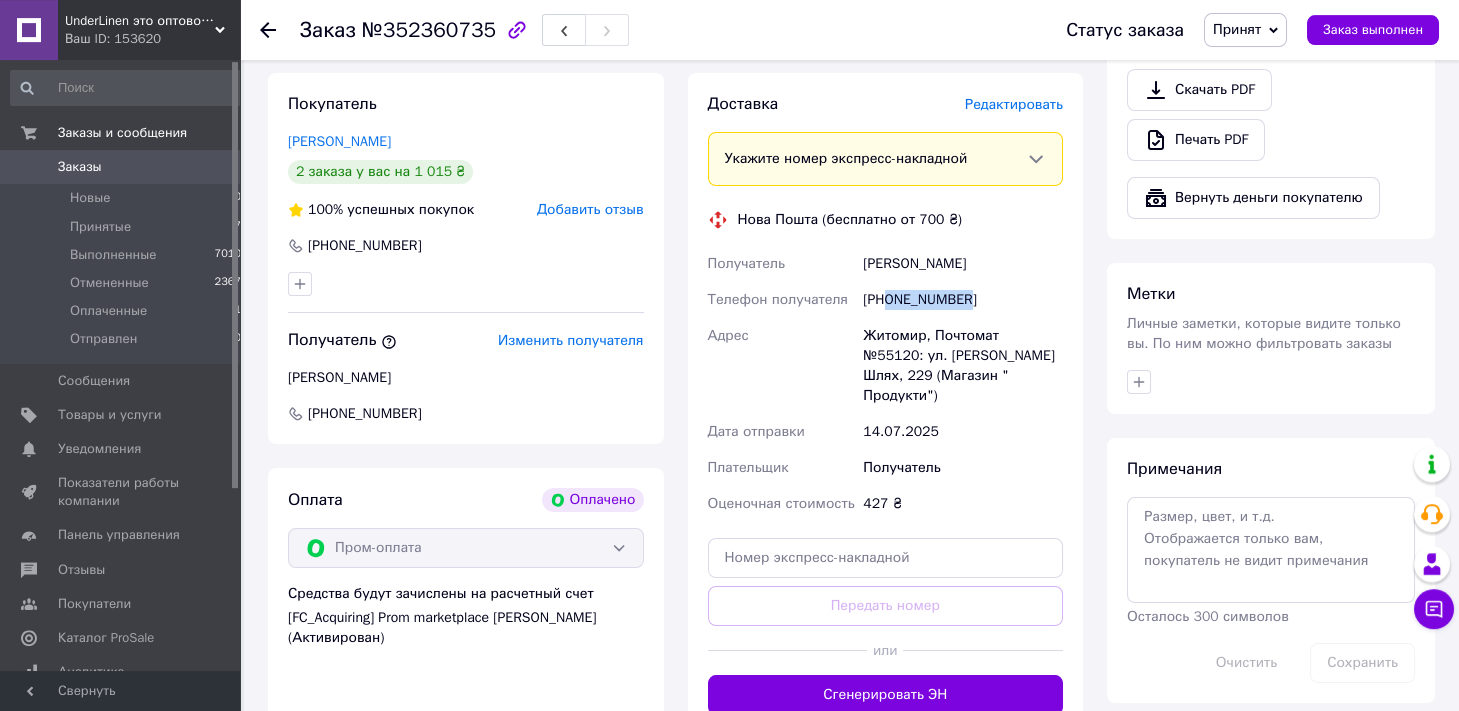 scroll, scrollTop: 772, scrollLeft: 0, axis: vertical 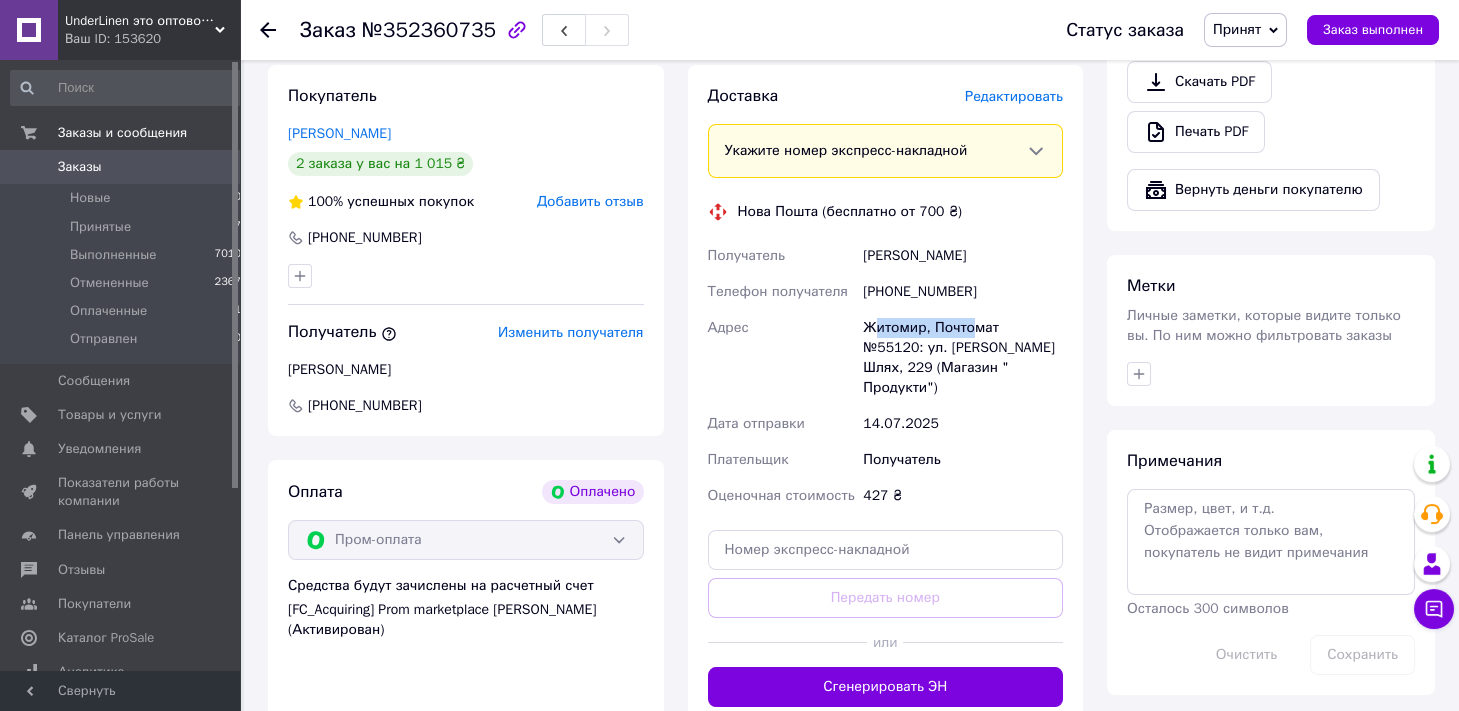 drag, startPoint x: 873, startPoint y: 329, endPoint x: 969, endPoint y: 331, distance: 96.02083 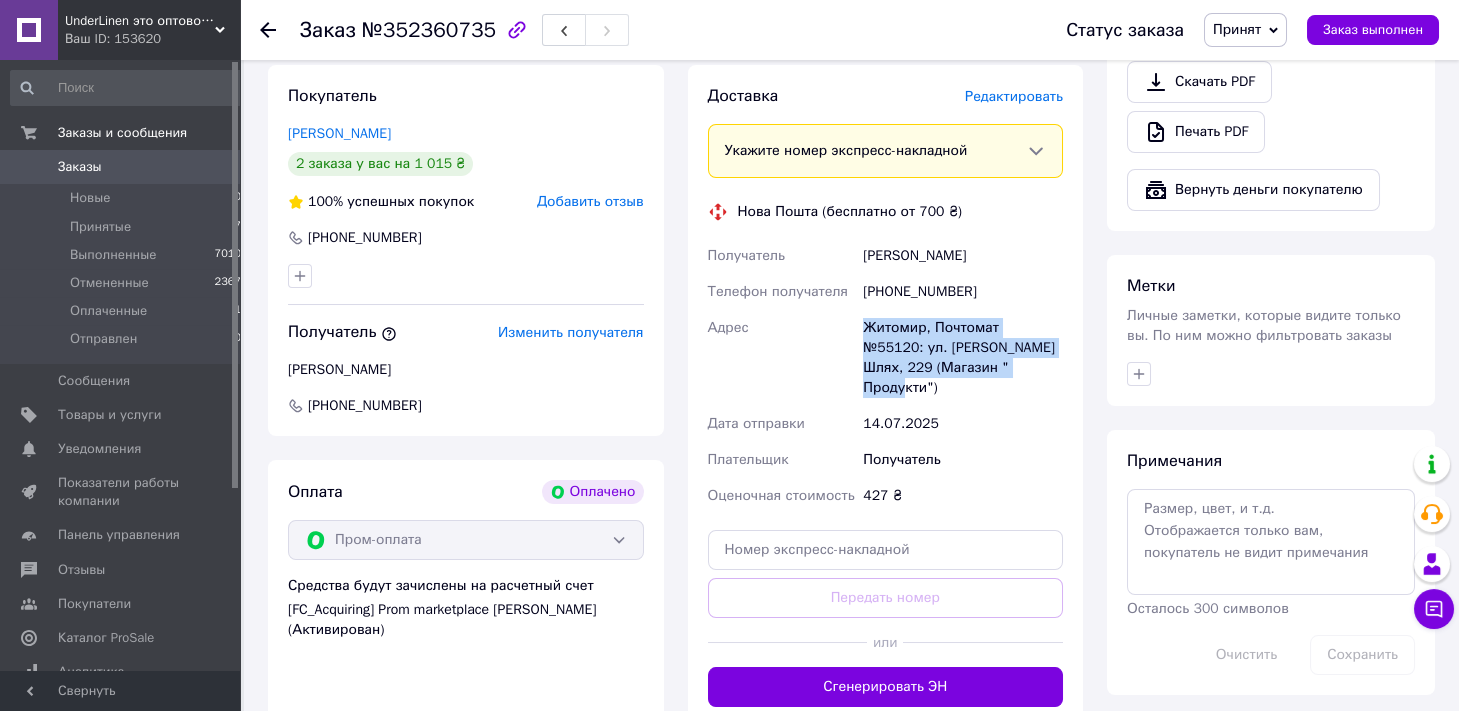 drag, startPoint x: 865, startPoint y: 327, endPoint x: 1071, endPoint y: 366, distance: 209.65924 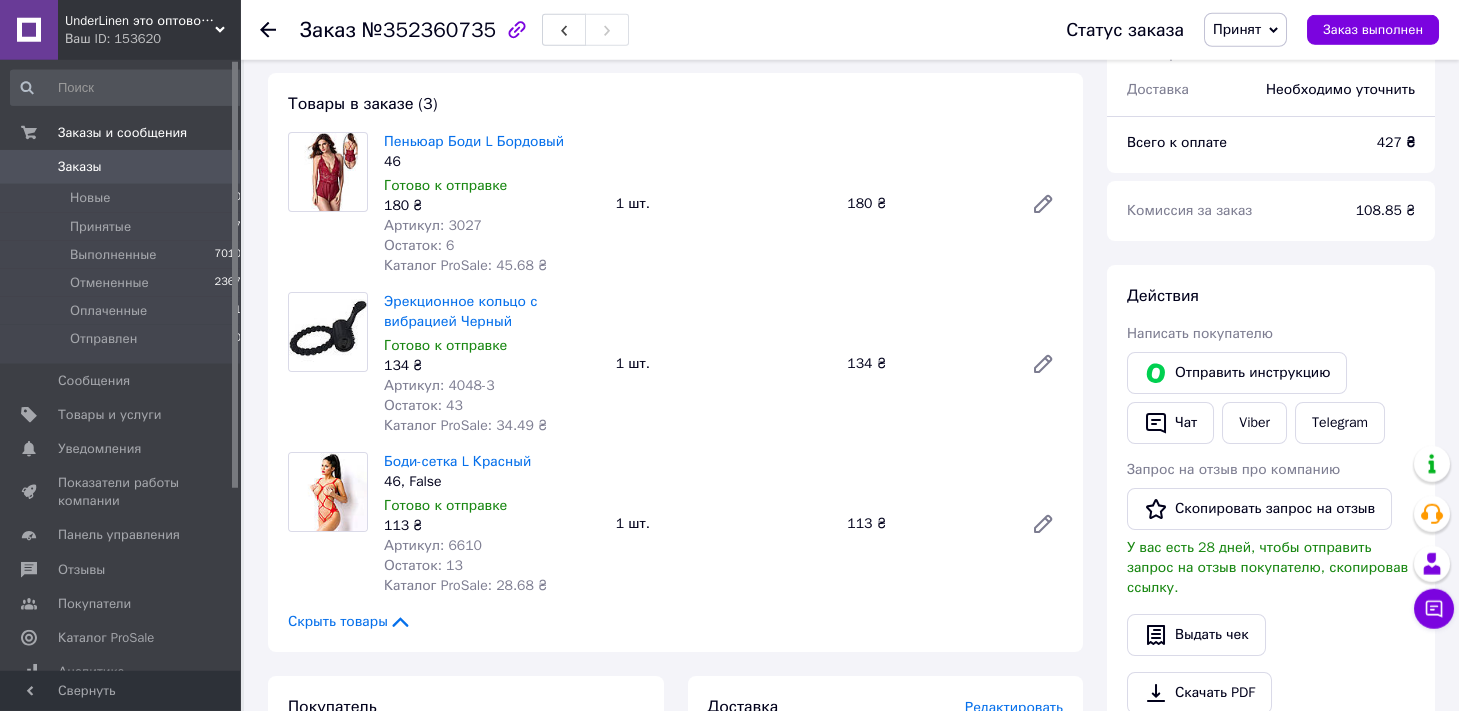 scroll, scrollTop: 0, scrollLeft: 0, axis: both 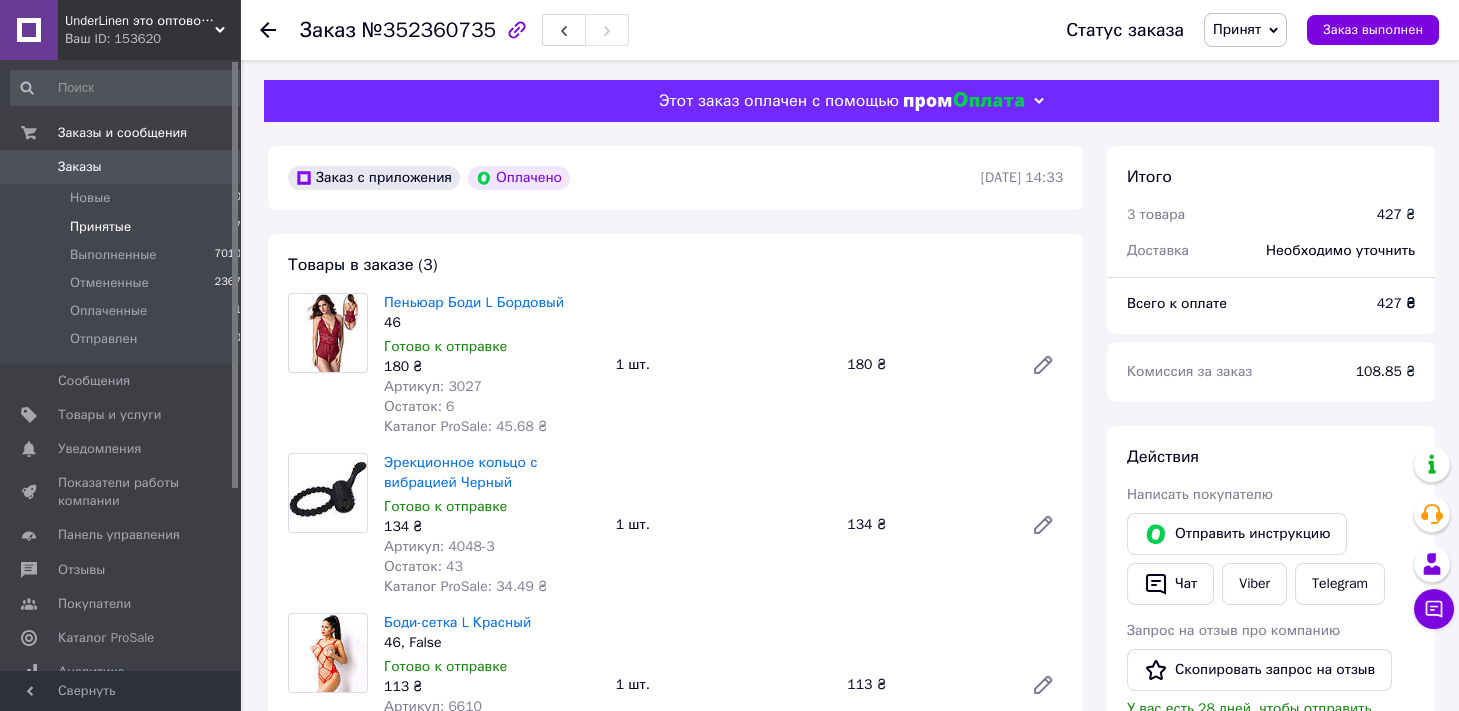 click on "Принятые 7" at bounding box center (126, 227) 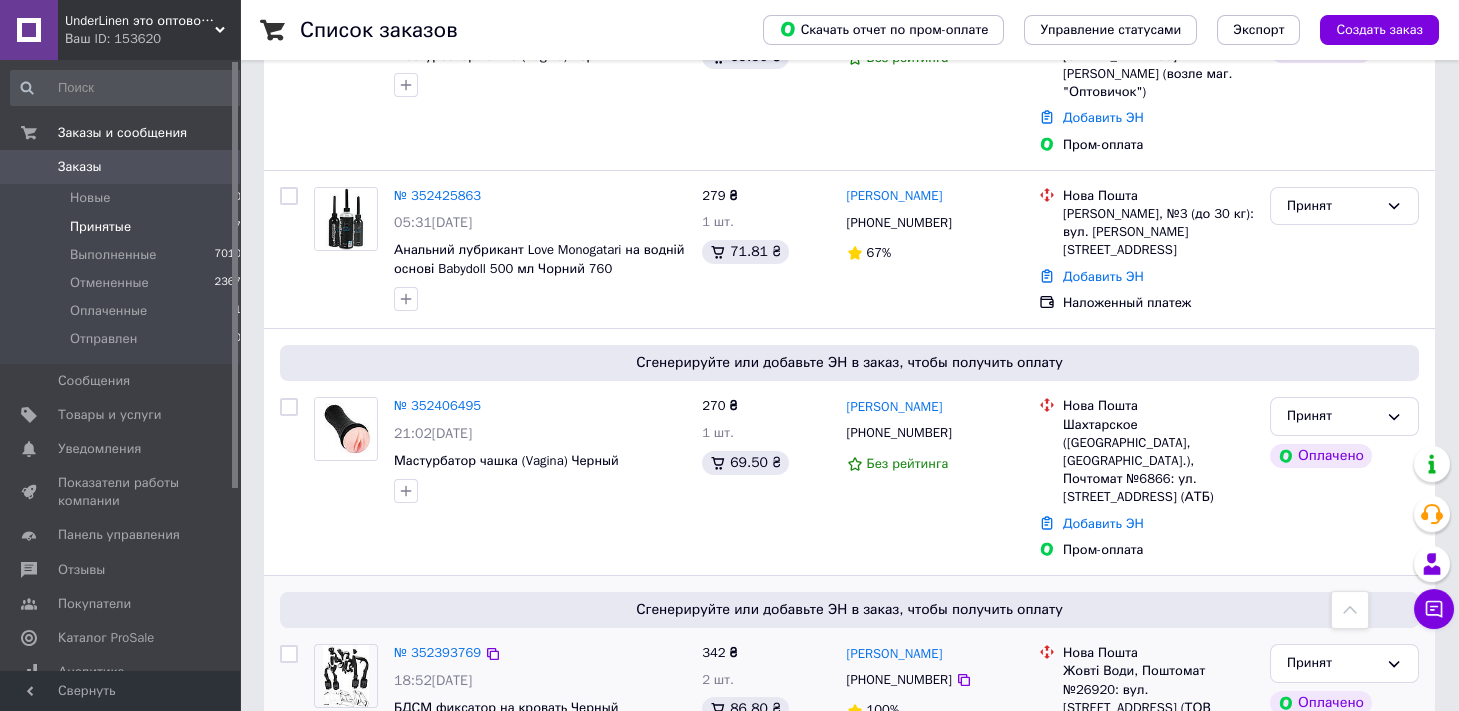 scroll, scrollTop: 936, scrollLeft: 0, axis: vertical 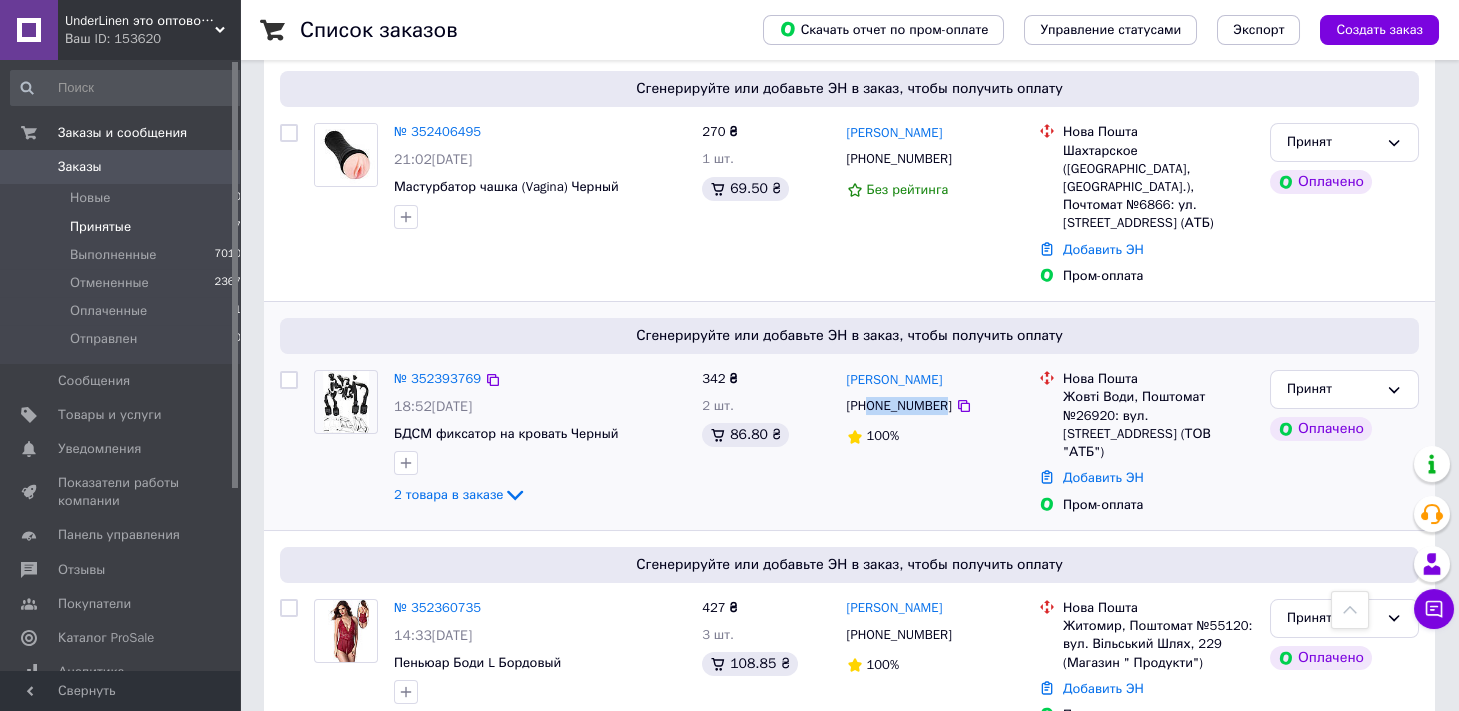 drag, startPoint x: 938, startPoint y: 353, endPoint x: 871, endPoint y: 359, distance: 67.26812 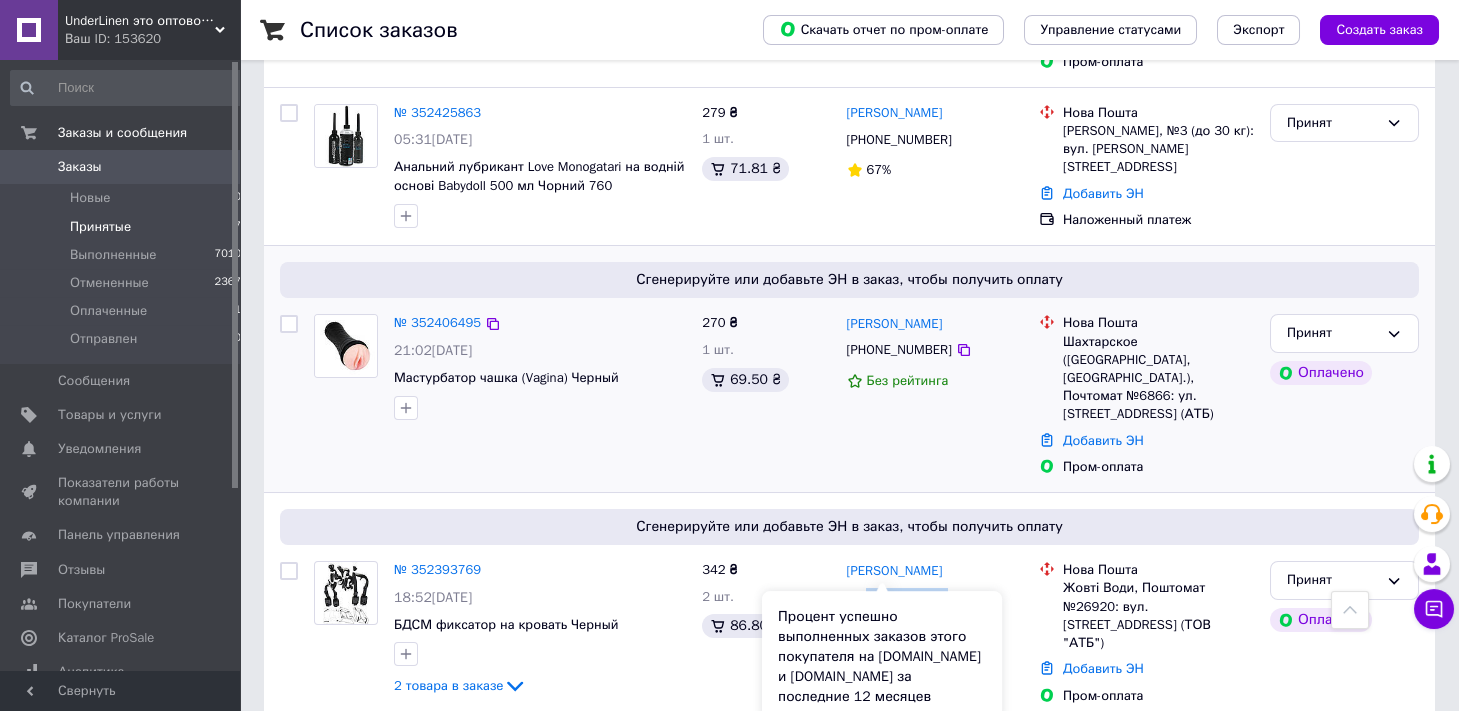 scroll, scrollTop: 604, scrollLeft: 0, axis: vertical 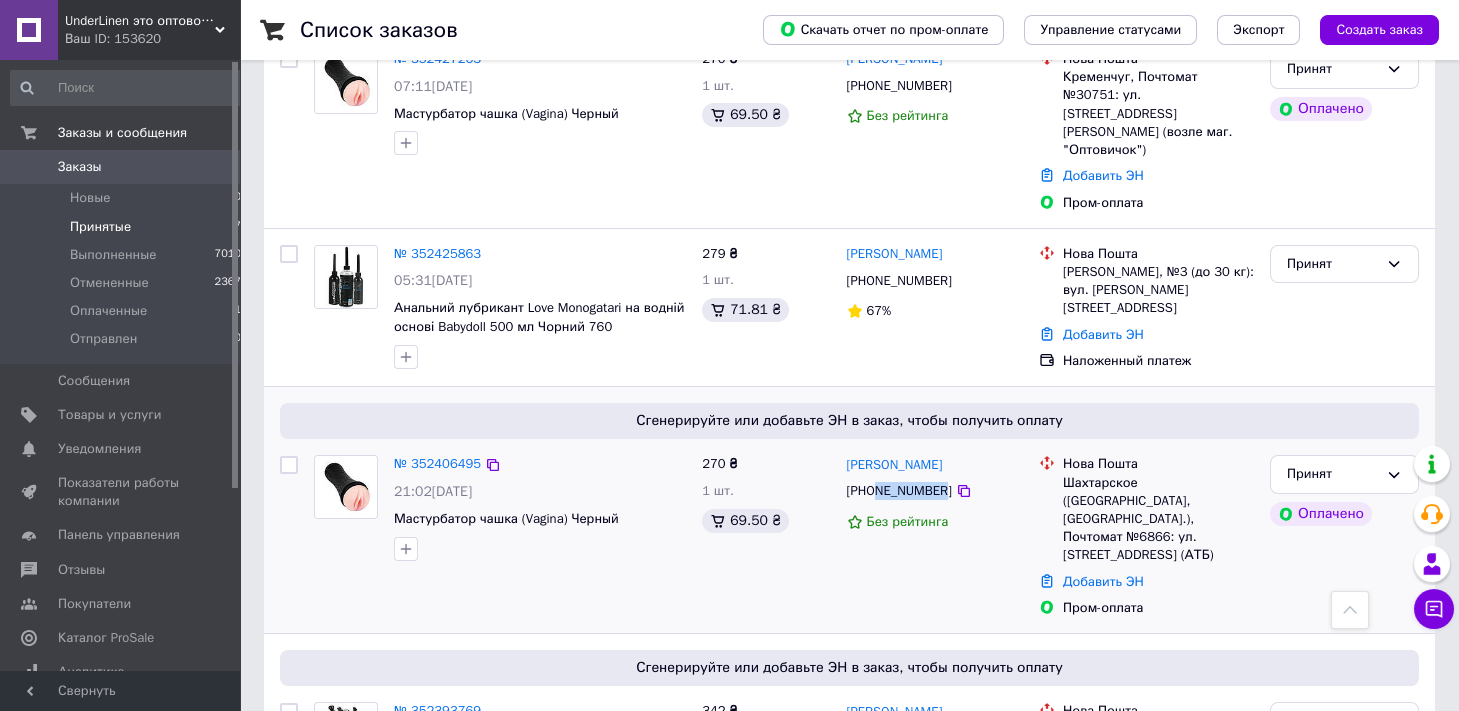 drag, startPoint x: 940, startPoint y: 437, endPoint x: 873, endPoint y: 432, distance: 67.18631 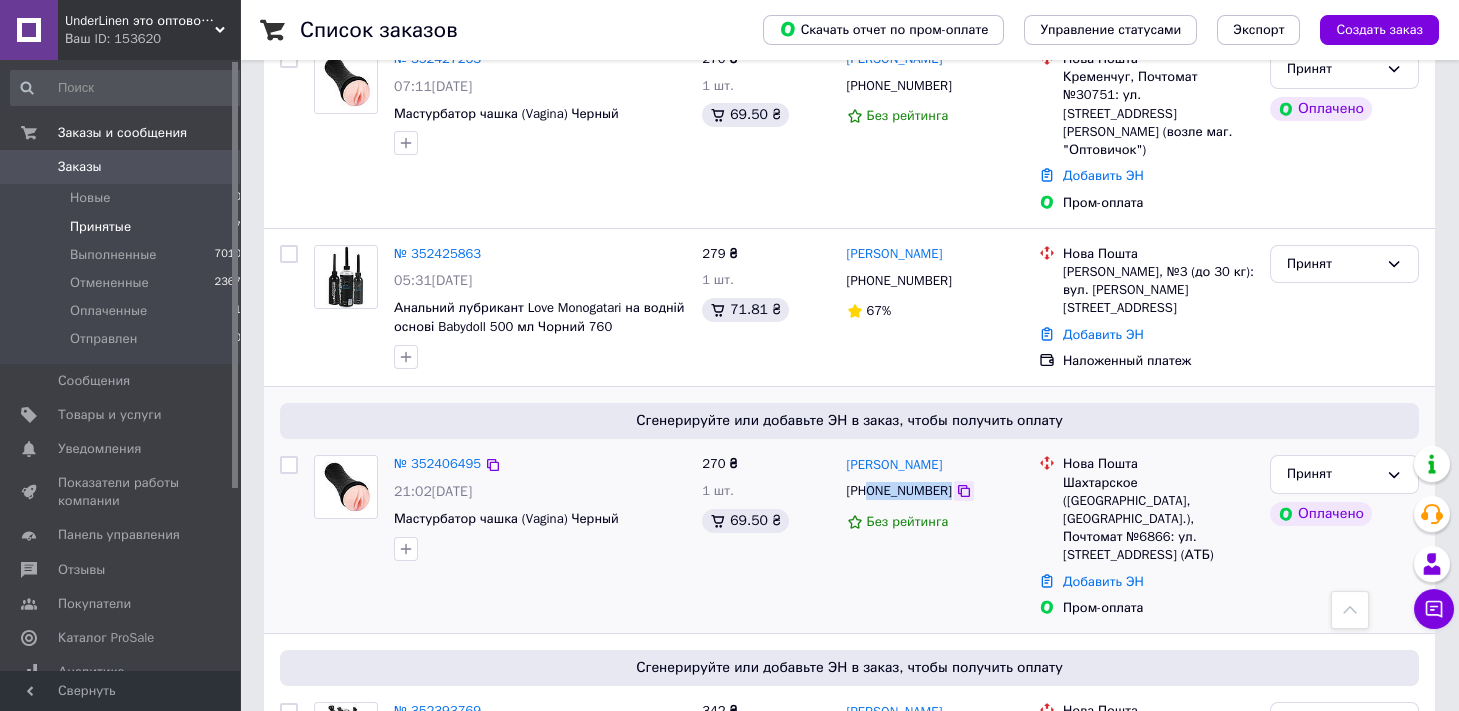 drag, startPoint x: 871, startPoint y: 437, endPoint x: 943, endPoint y: 439, distance: 72.02777 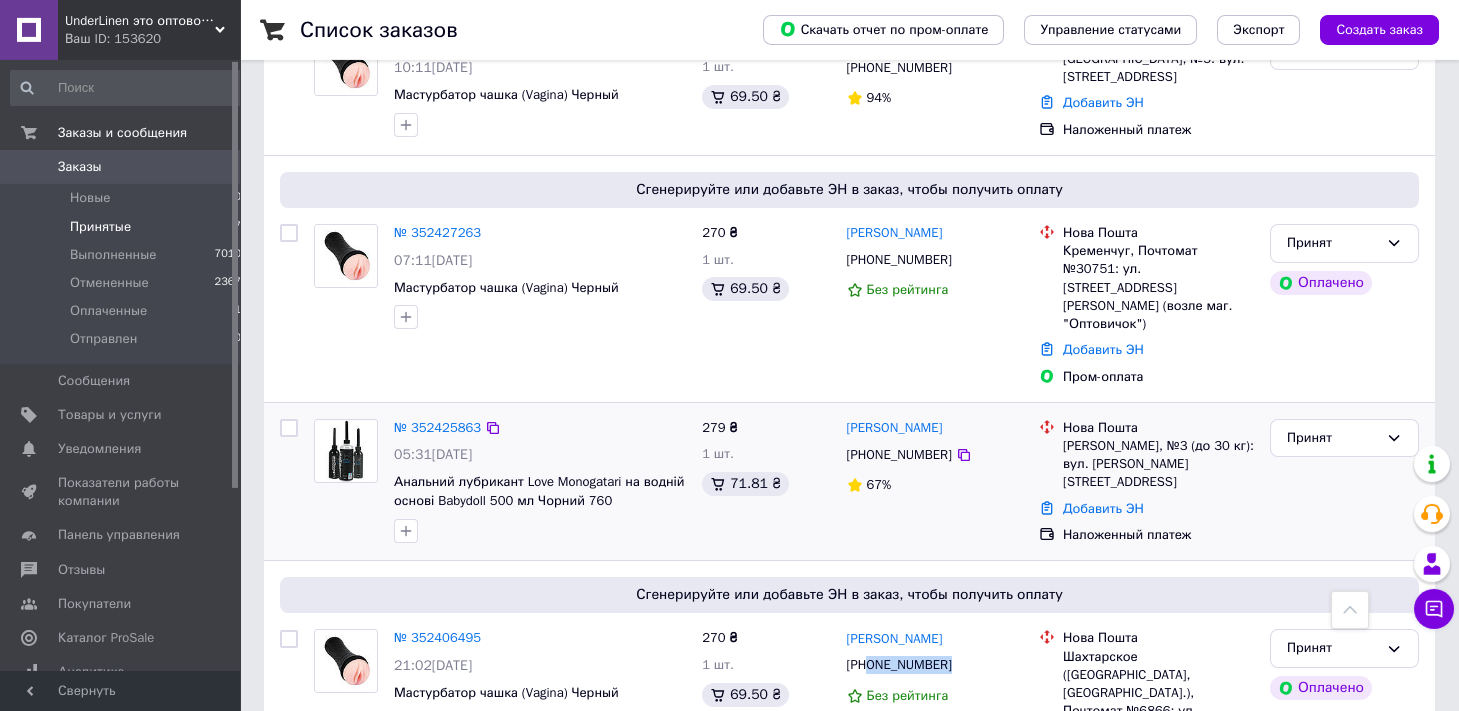 scroll, scrollTop: 384, scrollLeft: 0, axis: vertical 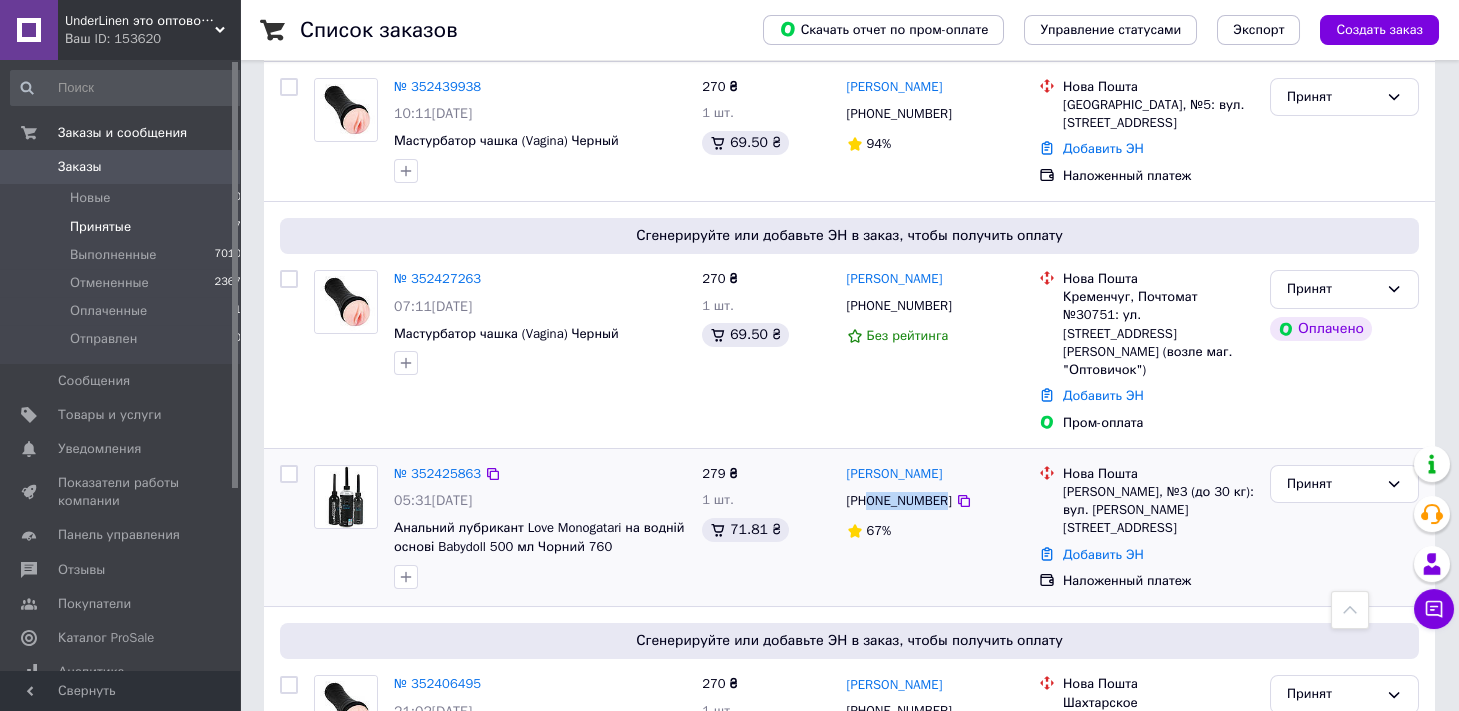 drag, startPoint x: 938, startPoint y: 442, endPoint x: 871, endPoint y: 455, distance: 68.24954 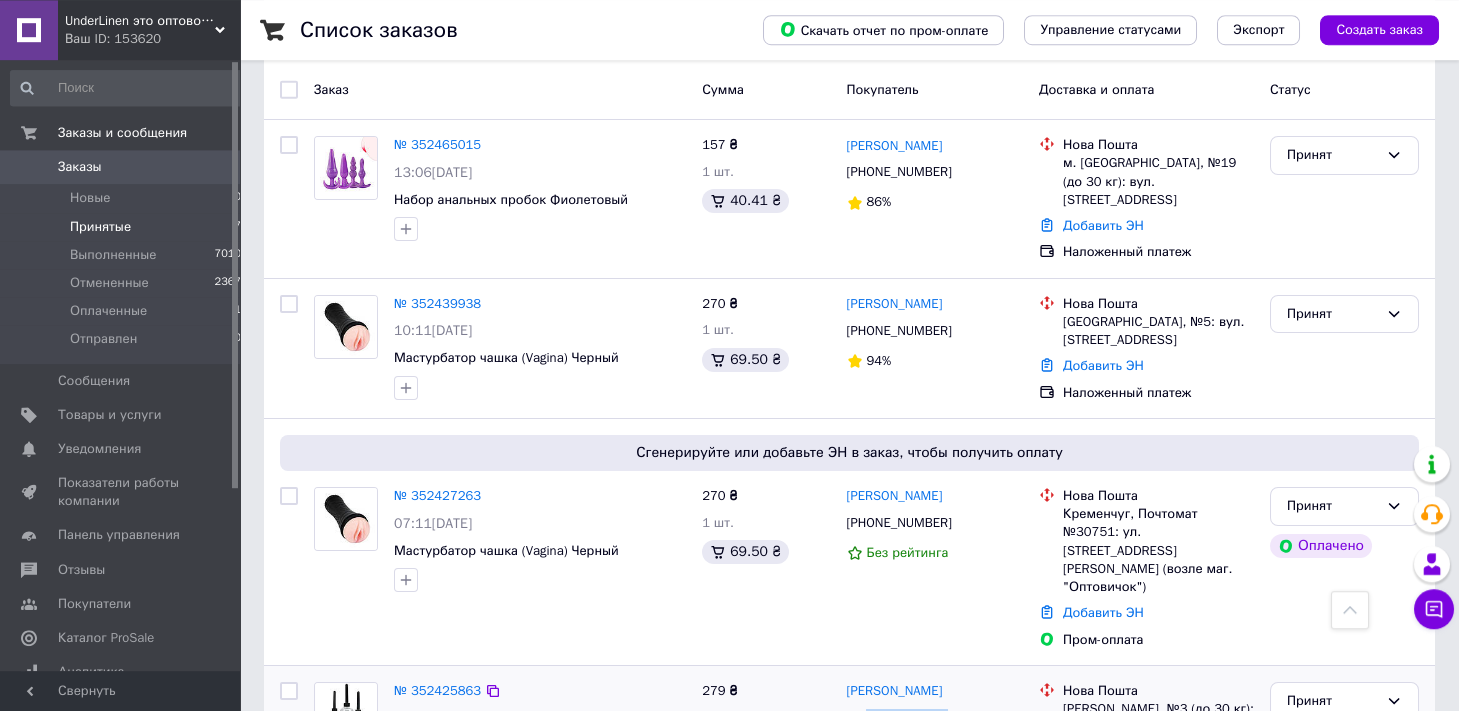 scroll, scrollTop: 163, scrollLeft: 0, axis: vertical 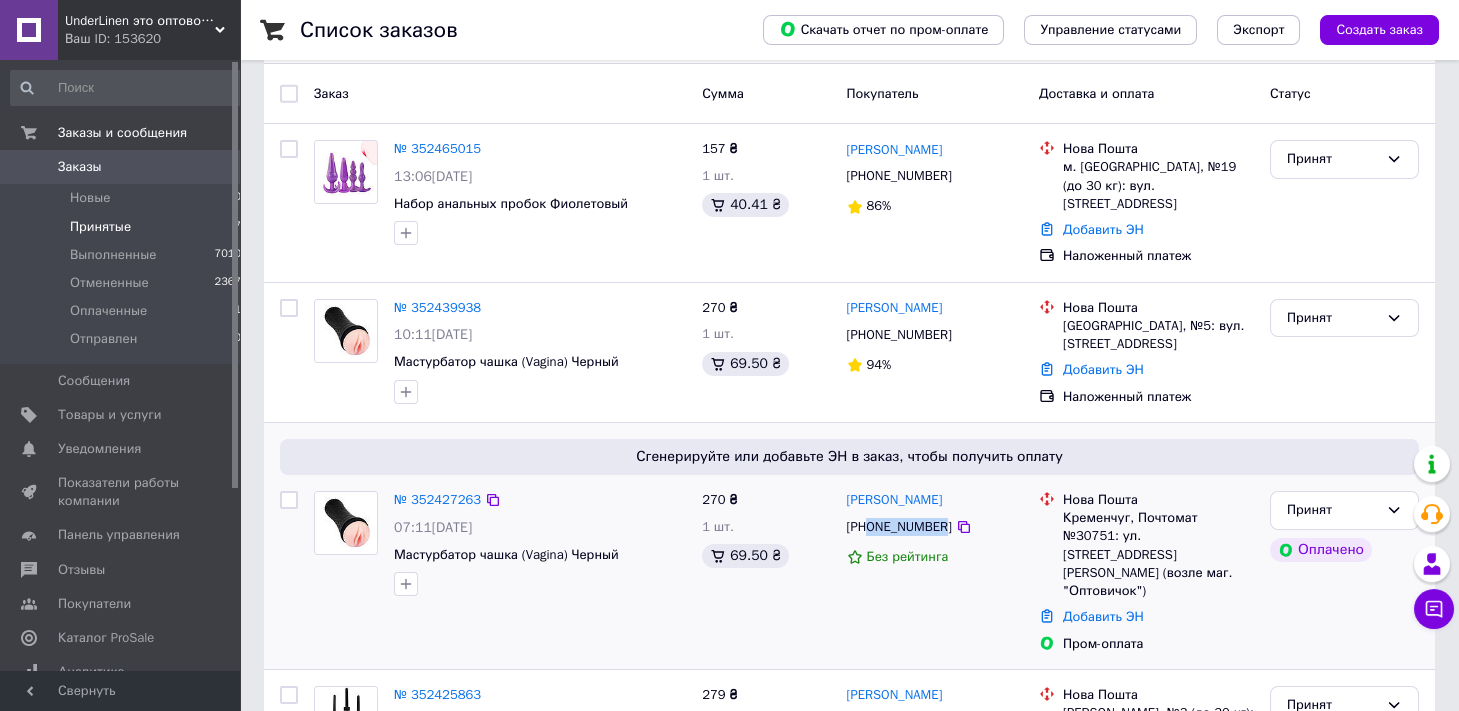 drag, startPoint x: 938, startPoint y: 508, endPoint x: 871, endPoint y: 509, distance: 67.00746 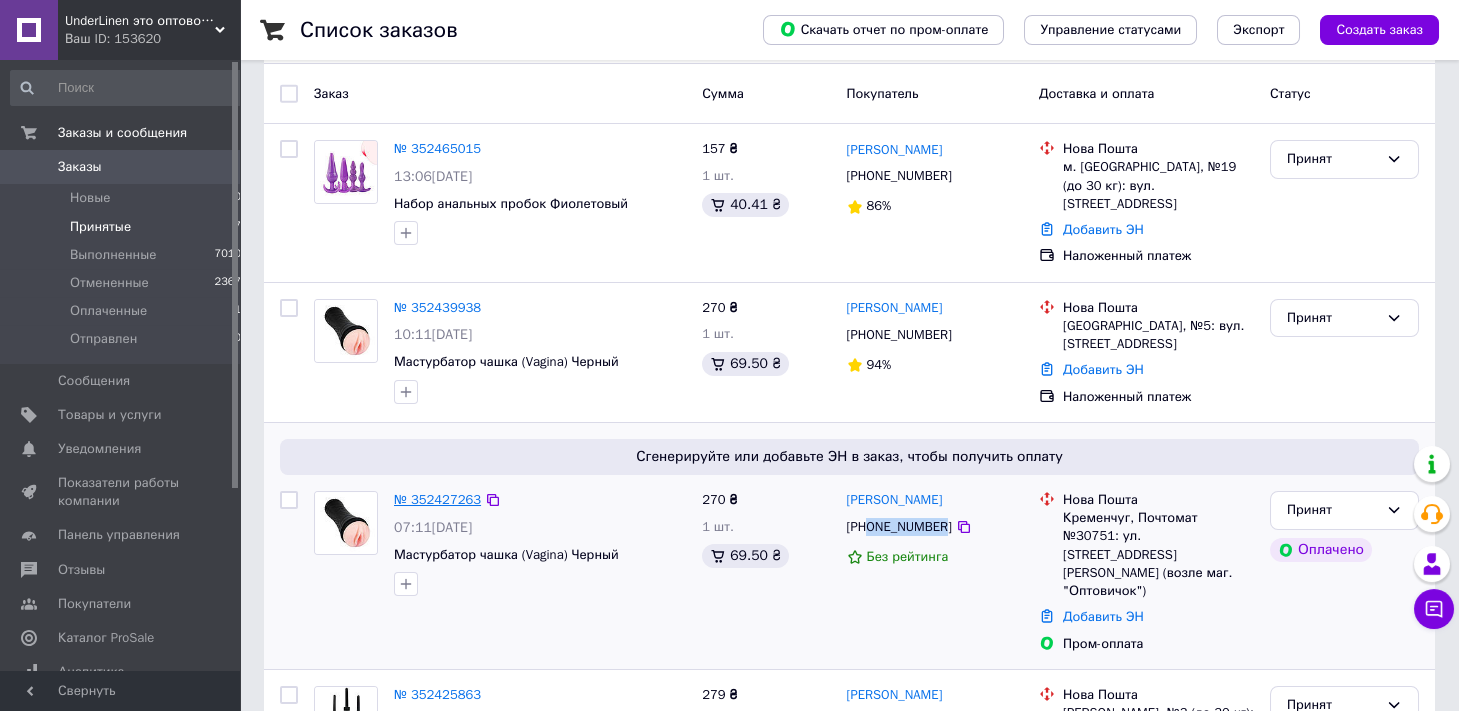 click on "№ 352427263" at bounding box center [437, 499] 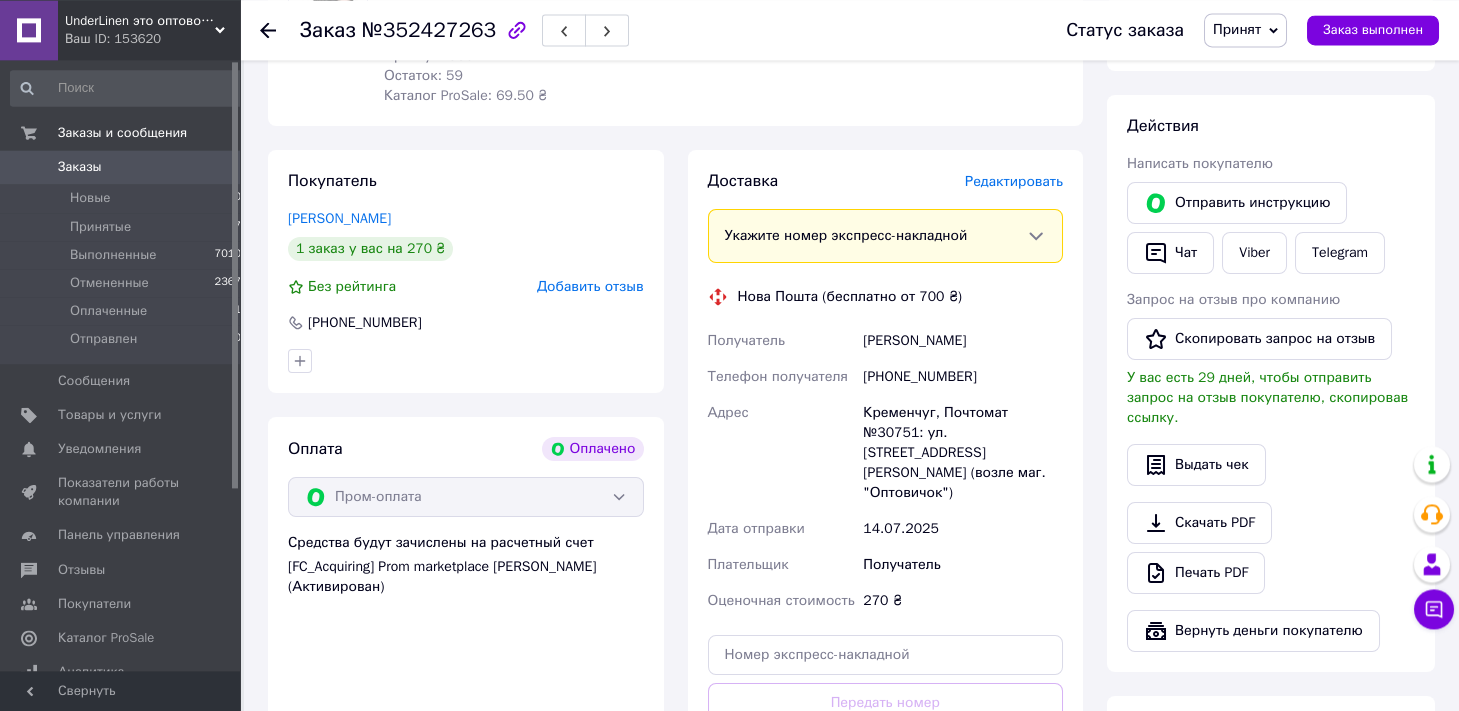 scroll, scrollTop: 384, scrollLeft: 0, axis: vertical 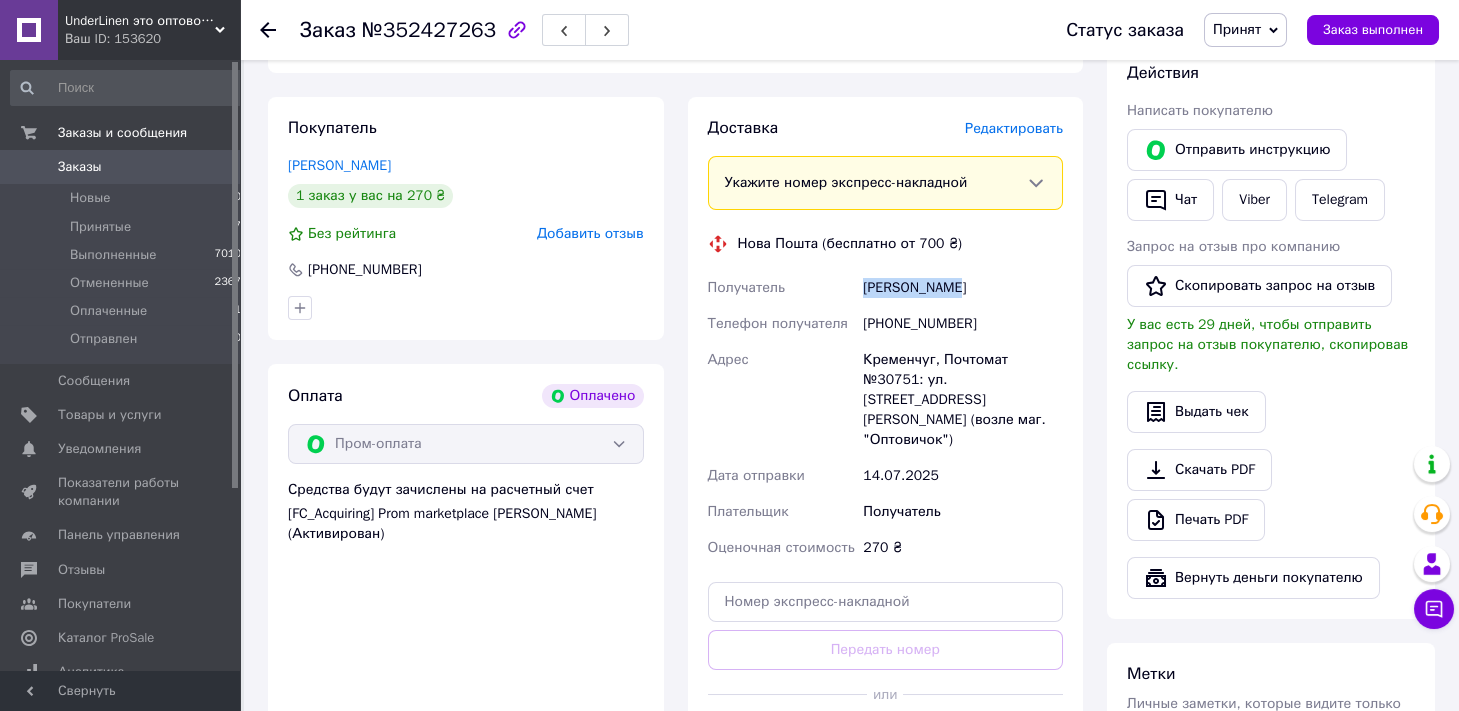 drag, startPoint x: 938, startPoint y: 291, endPoint x: 849, endPoint y: 291, distance: 89 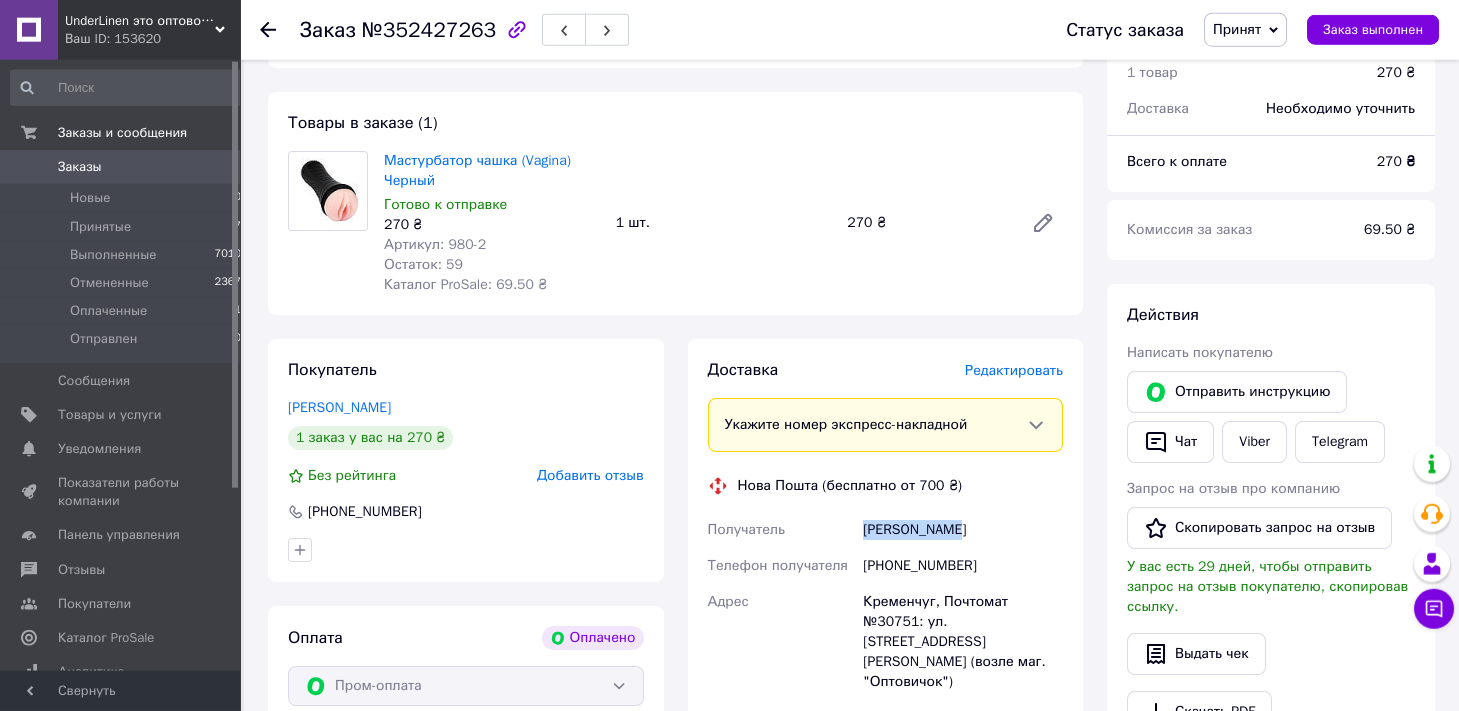 scroll, scrollTop: 0, scrollLeft: 0, axis: both 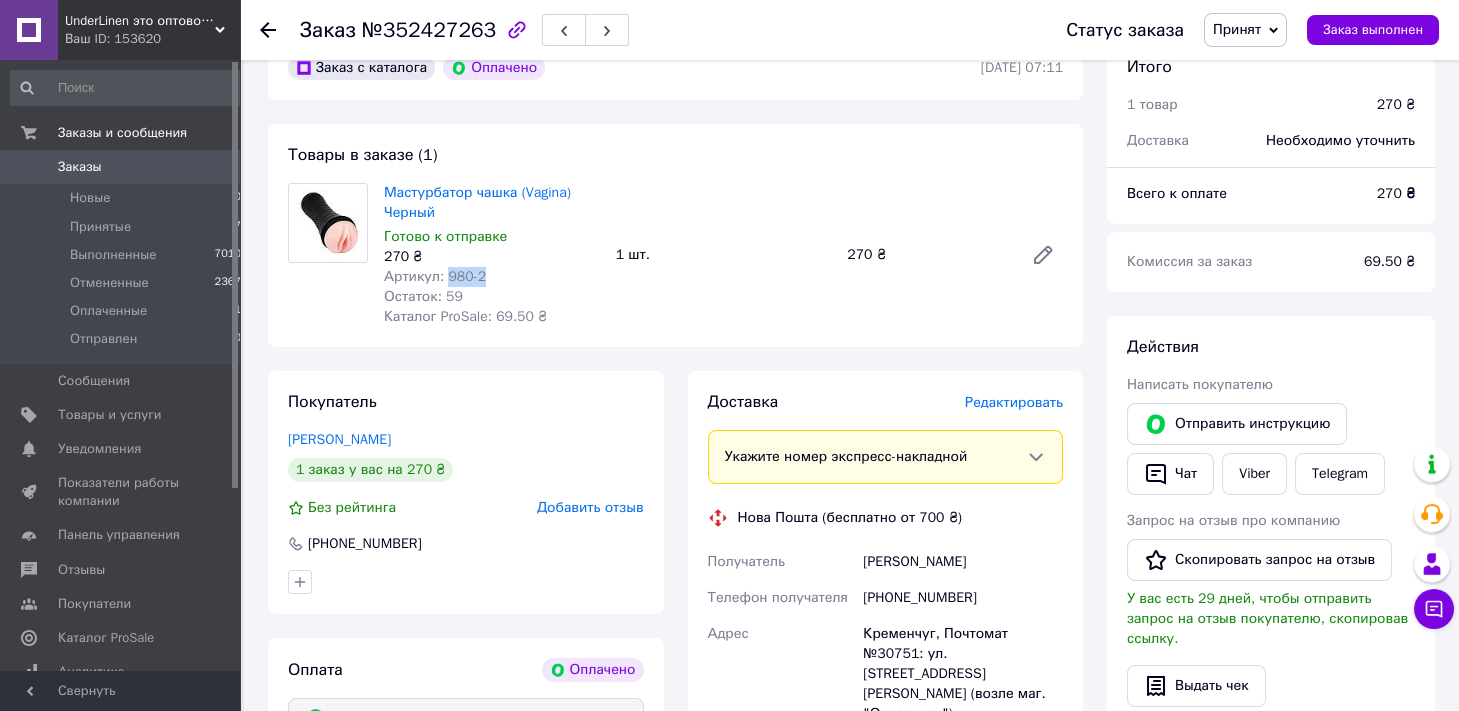 drag, startPoint x: 490, startPoint y: 284, endPoint x: 444, endPoint y: 281, distance: 46.09772 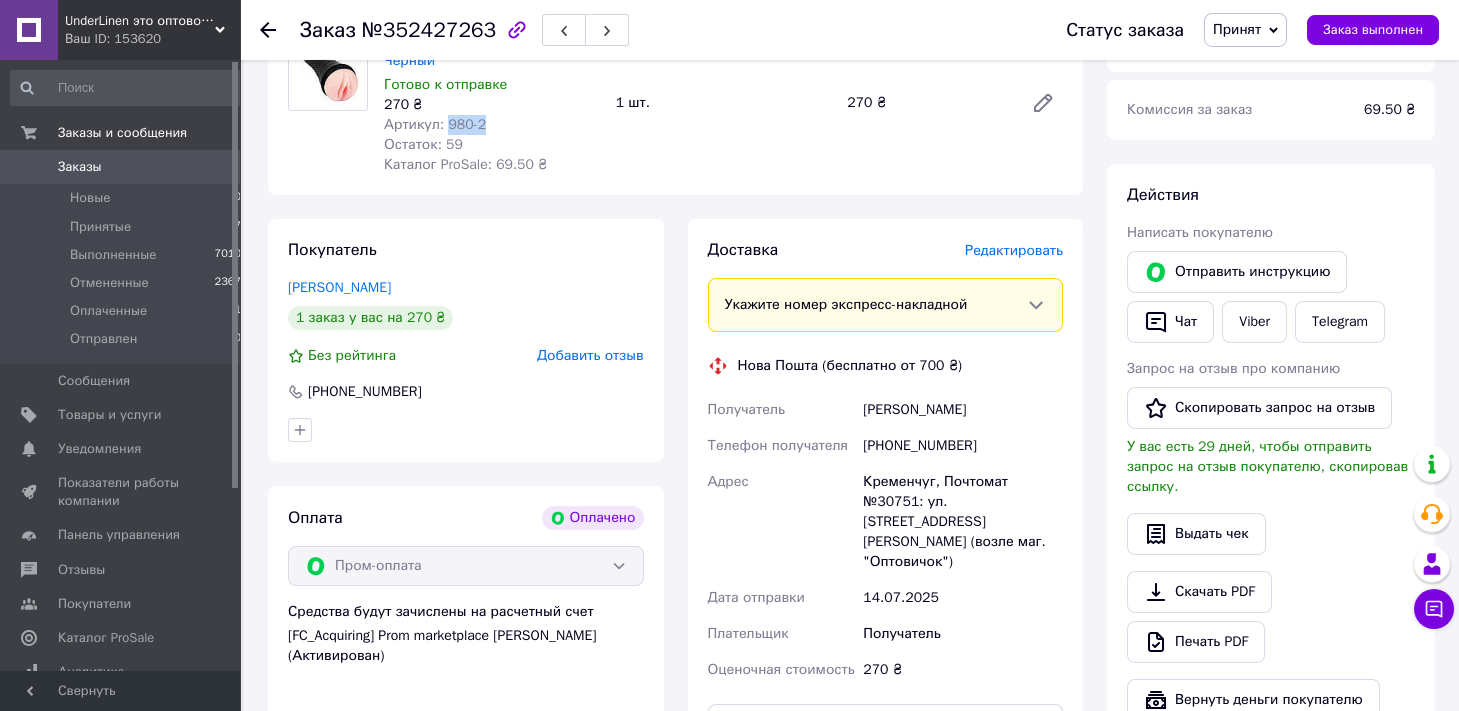 scroll, scrollTop: 331, scrollLeft: 0, axis: vertical 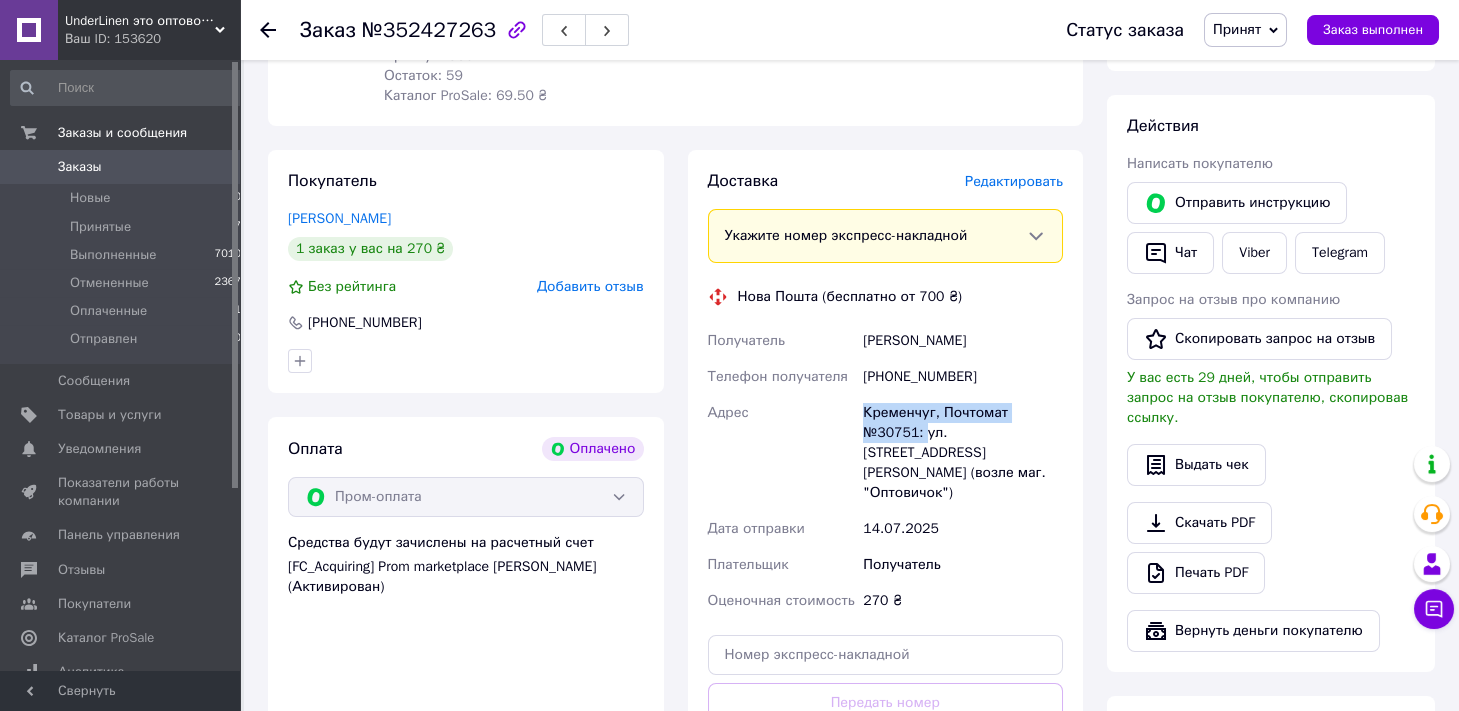 drag, startPoint x: 866, startPoint y: 409, endPoint x: 1069, endPoint y: 412, distance: 203.02217 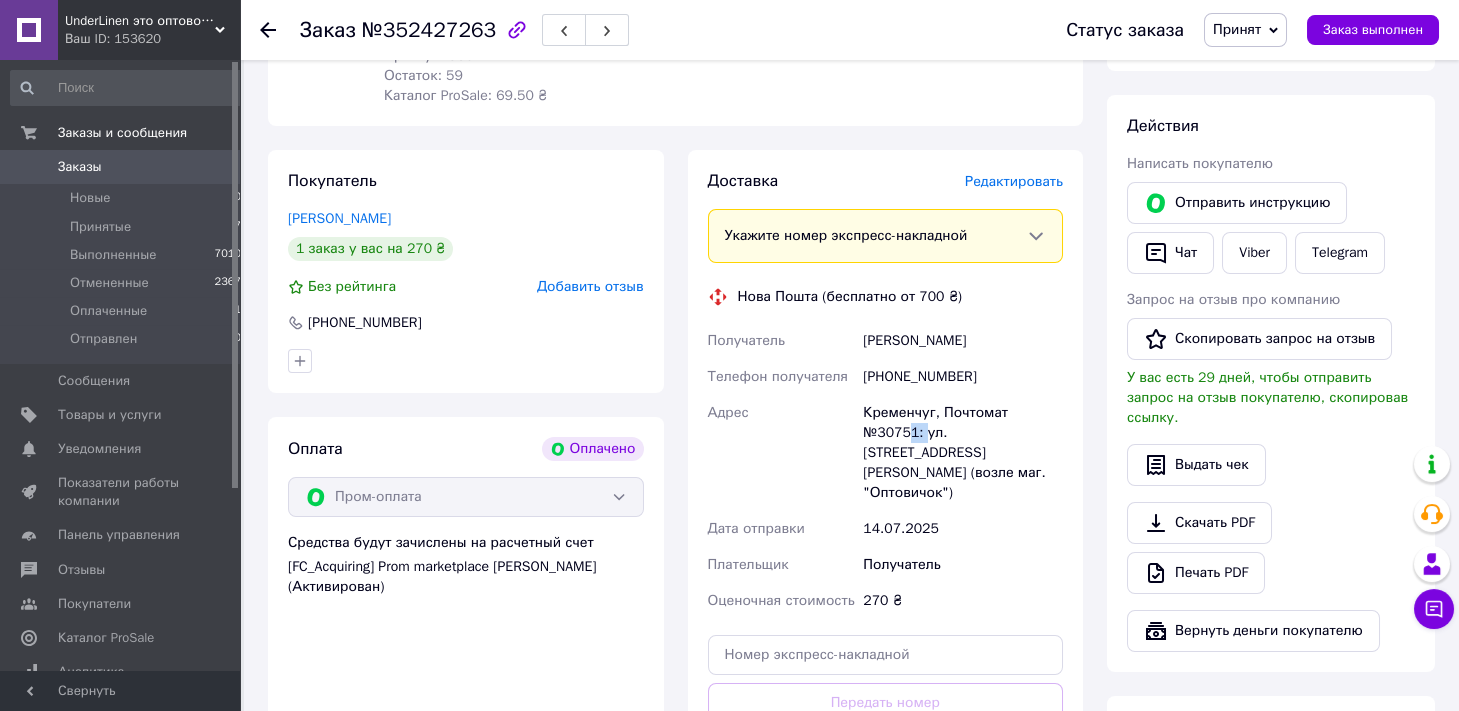 drag, startPoint x: 1069, startPoint y: 412, endPoint x: 1056, endPoint y: 415, distance: 13.341664 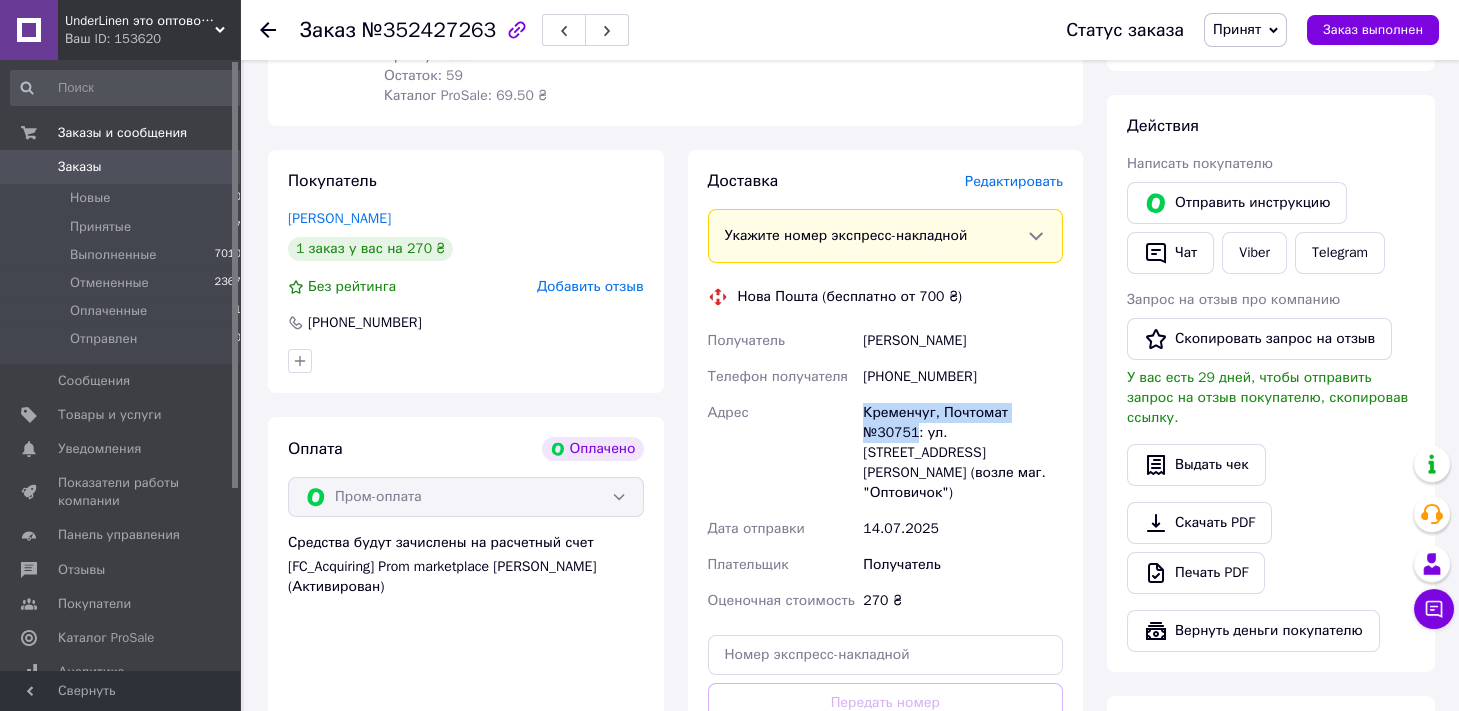 drag, startPoint x: 1058, startPoint y: 415, endPoint x: 823, endPoint y: 380, distance: 237.59209 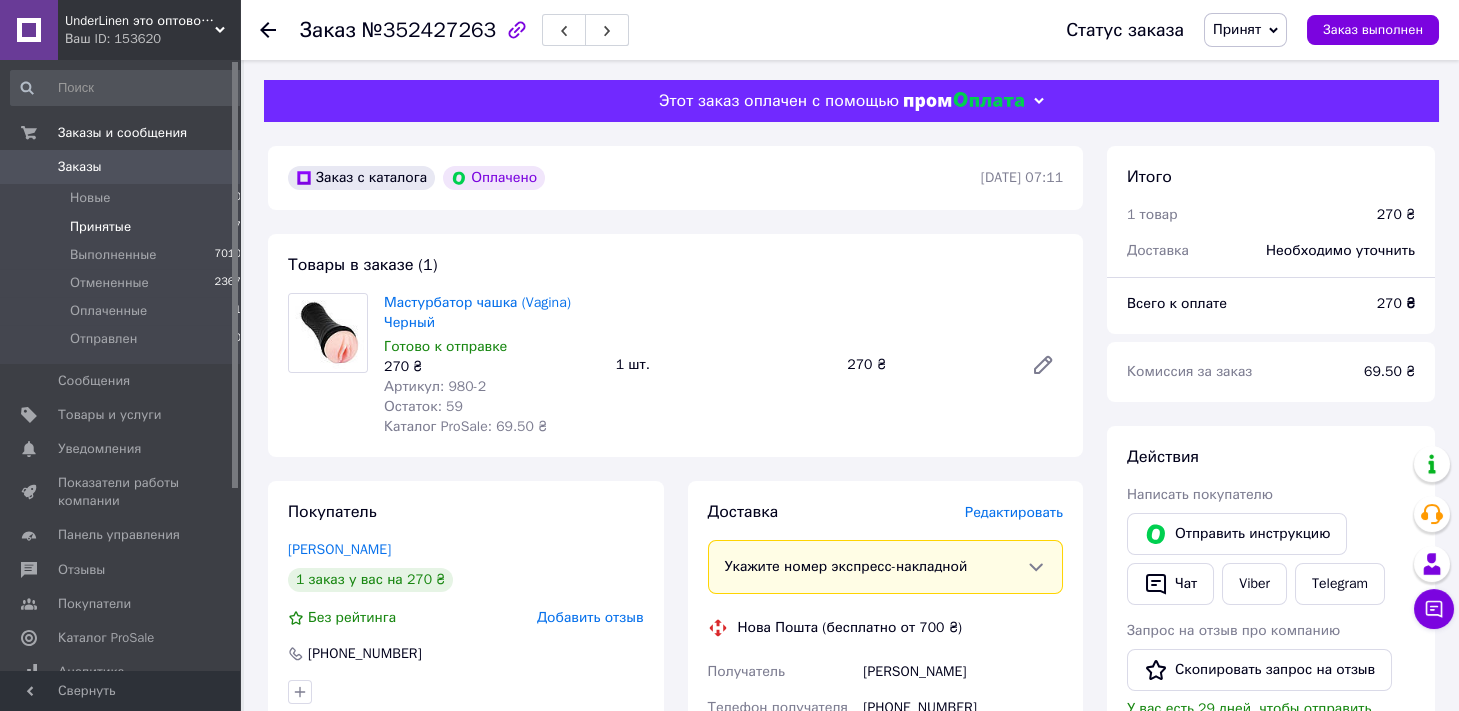 click on "Принятые 7" at bounding box center [126, 227] 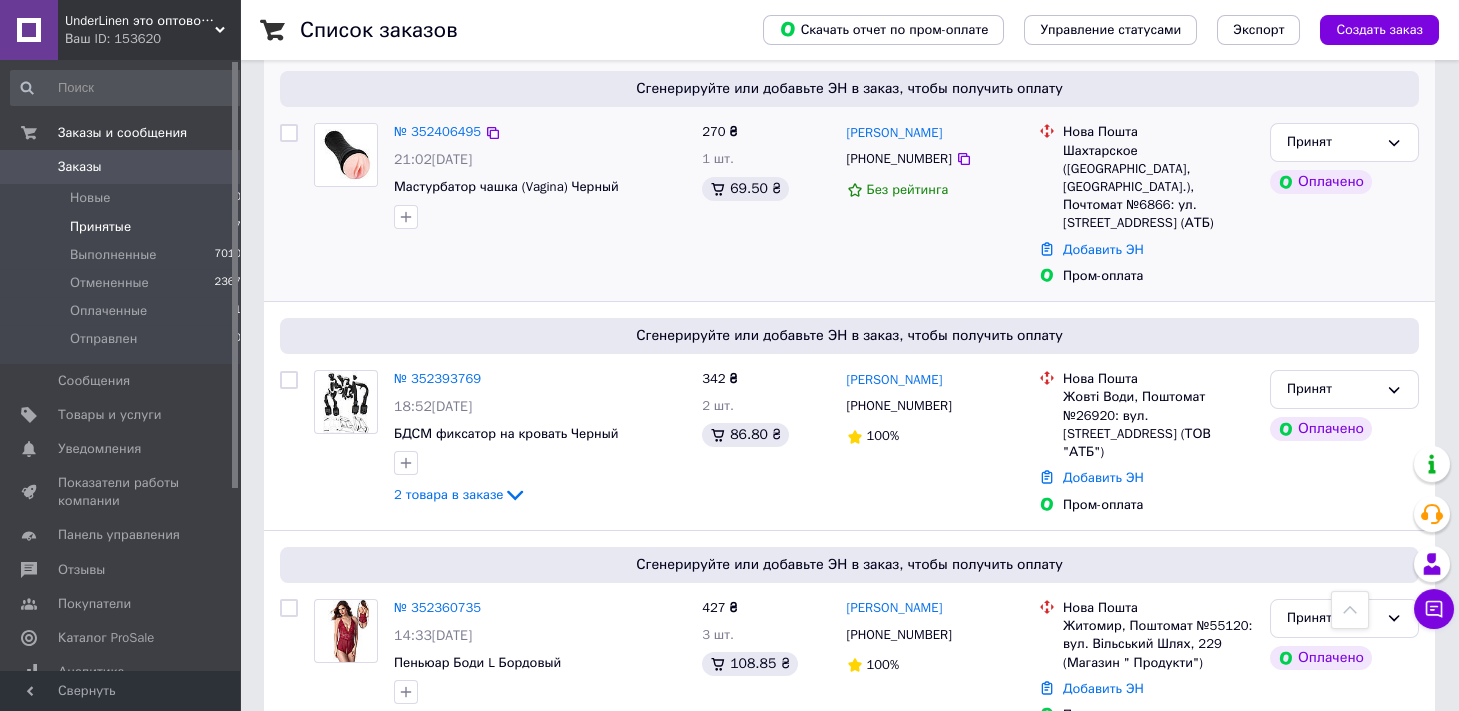 scroll, scrollTop: 604, scrollLeft: 0, axis: vertical 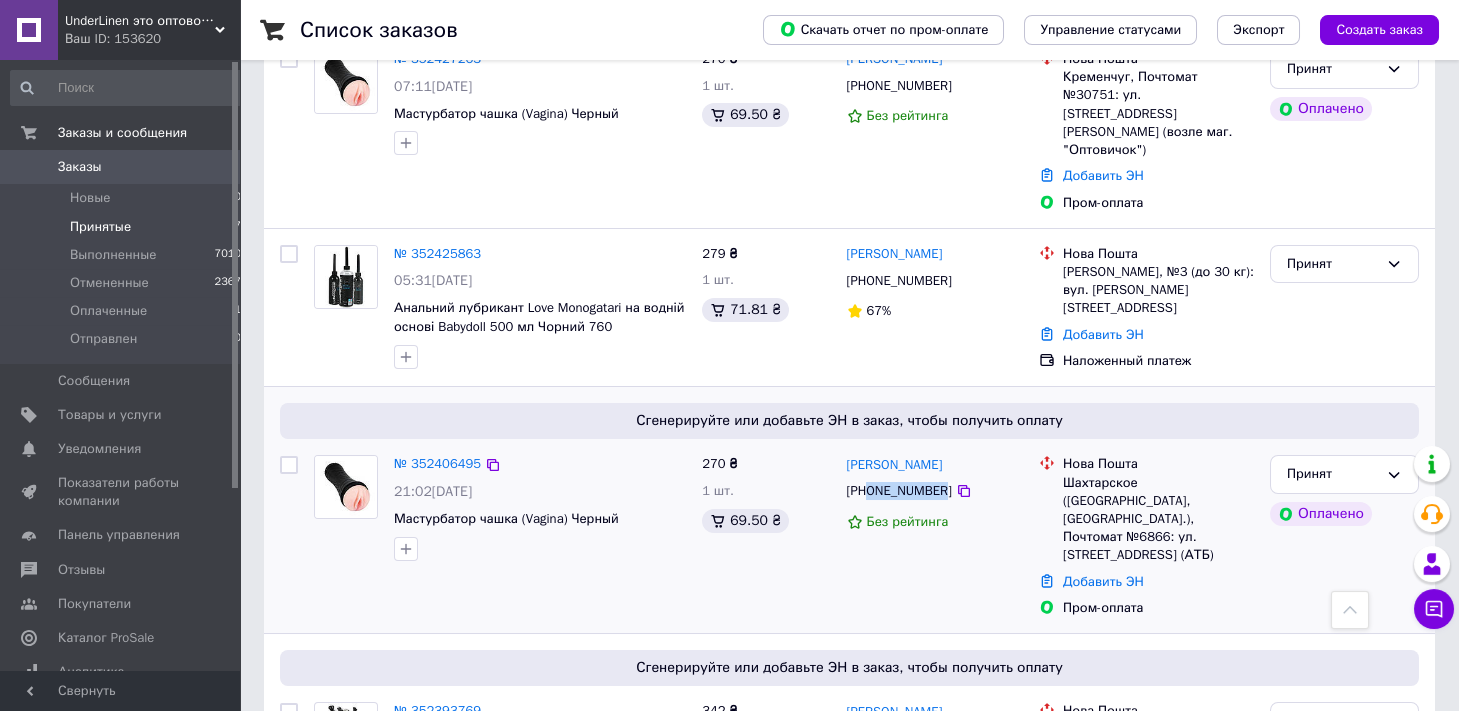 drag, startPoint x: 941, startPoint y: 431, endPoint x: 868, endPoint y: 442, distance: 73.82411 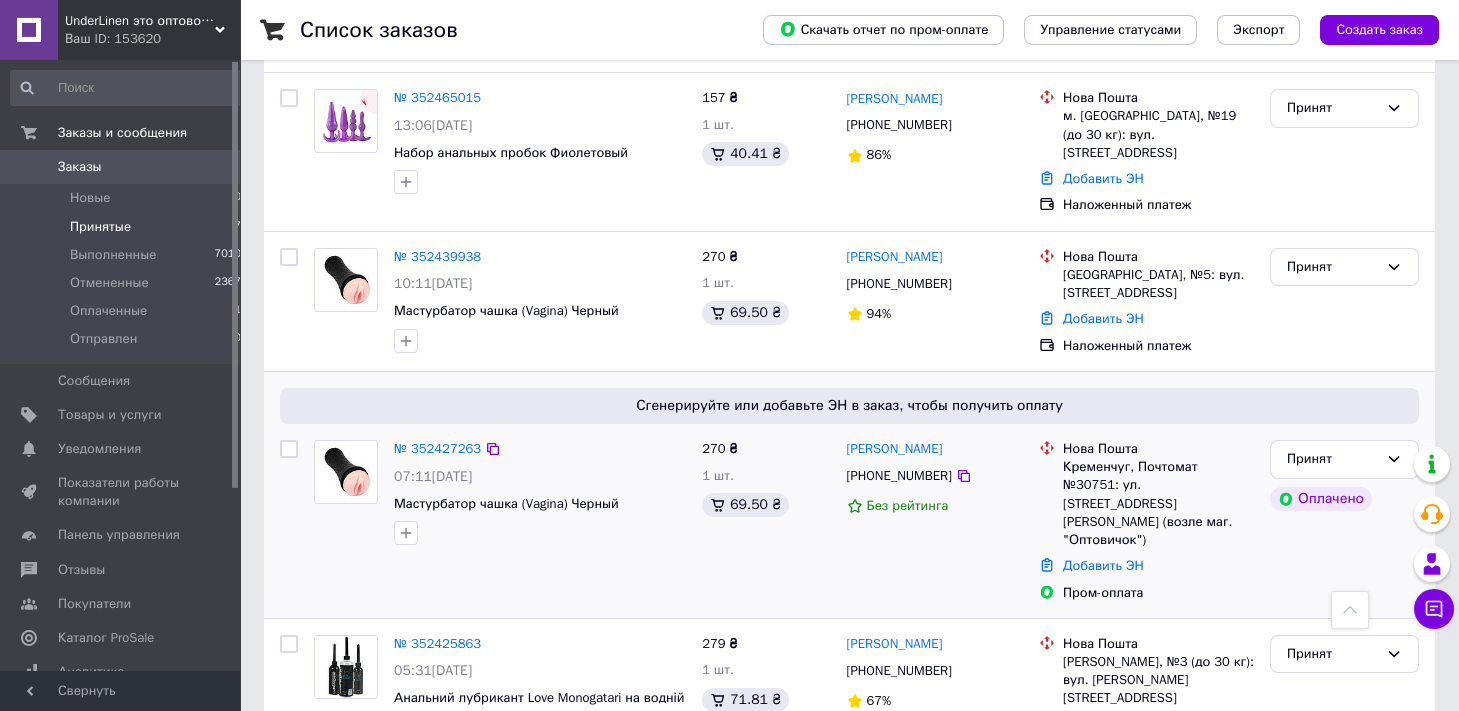 scroll, scrollTop: 163, scrollLeft: 0, axis: vertical 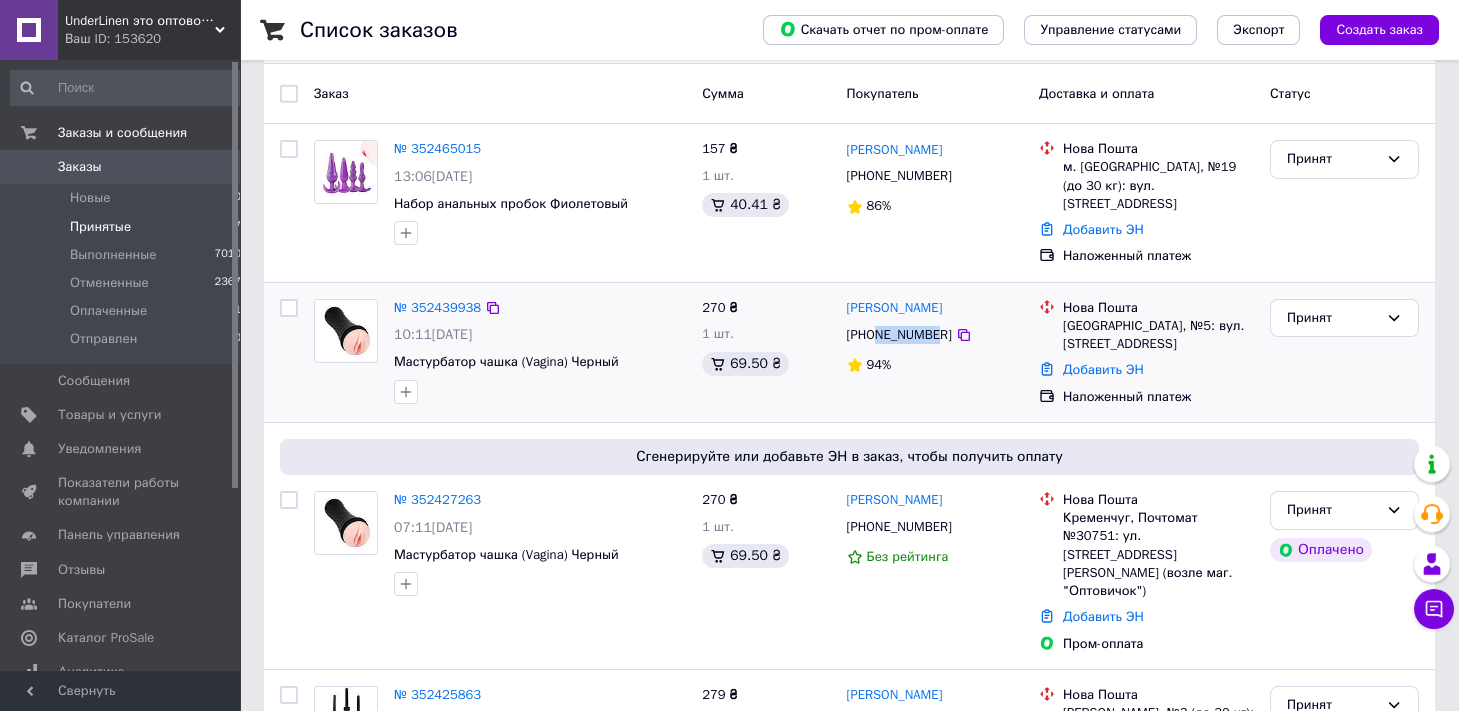 drag, startPoint x: 935, startPoint y: 316, endPoint x: 879, endPoint y: 324, distance: 56.568542 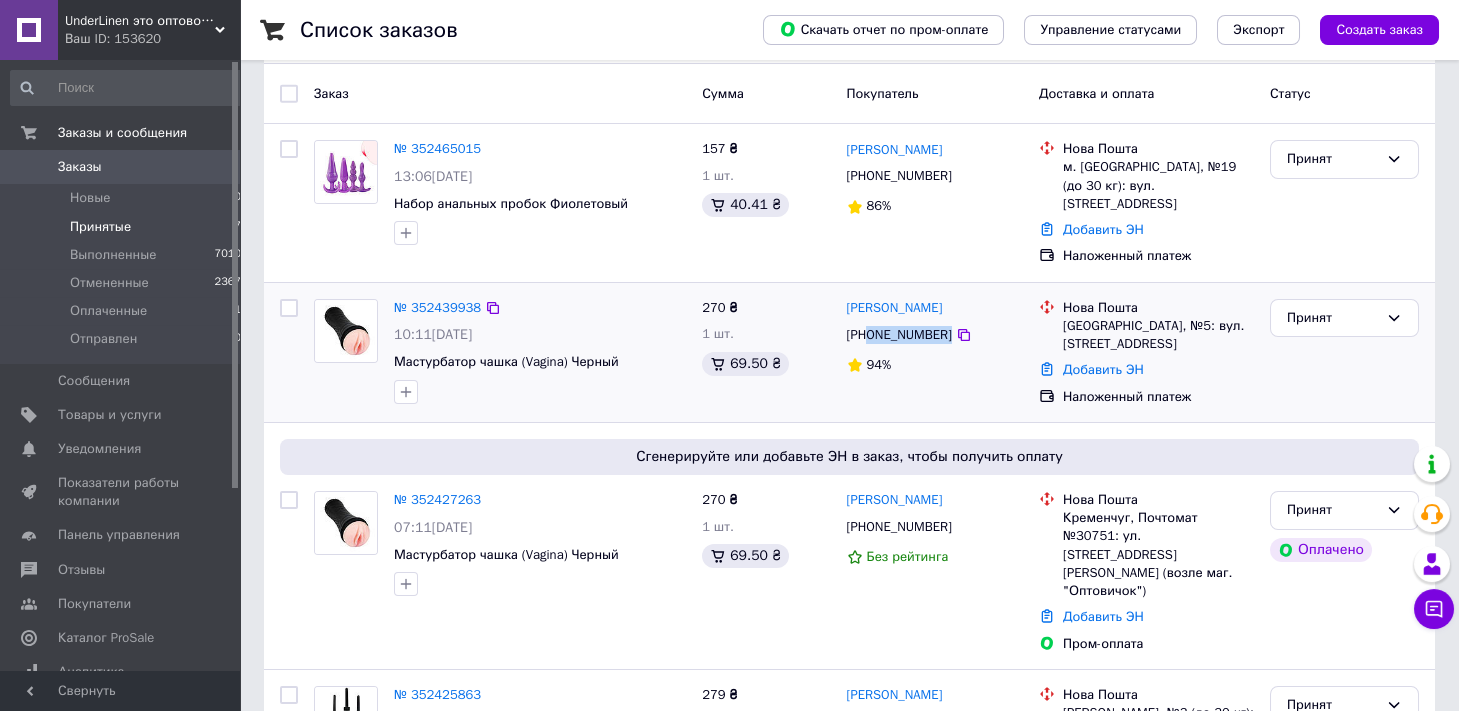 drag, startPoint x: 943, startPoint y: 319, endPoint x: 871, endPoint y: 316, distance: 72.06247 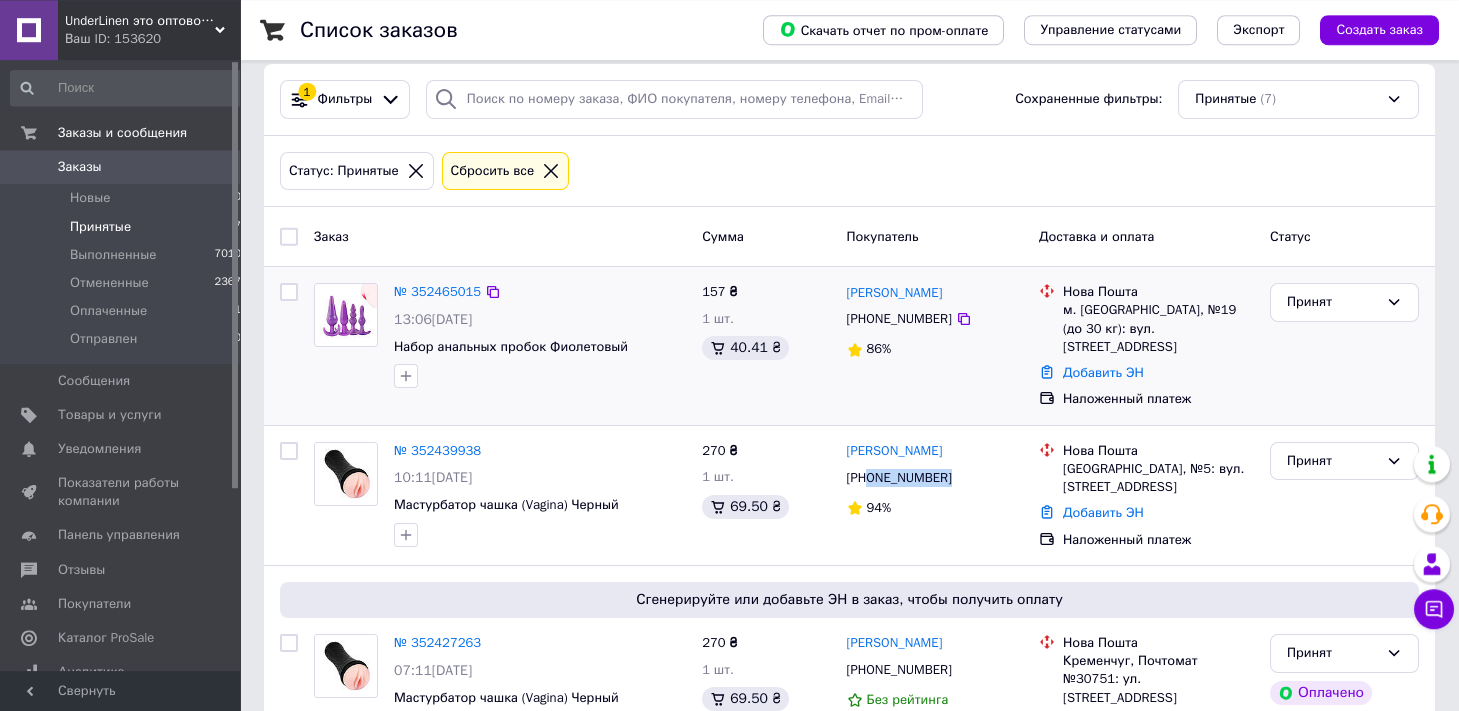scroll, scrollTop: 0, scrollLeft: 0, axis: both 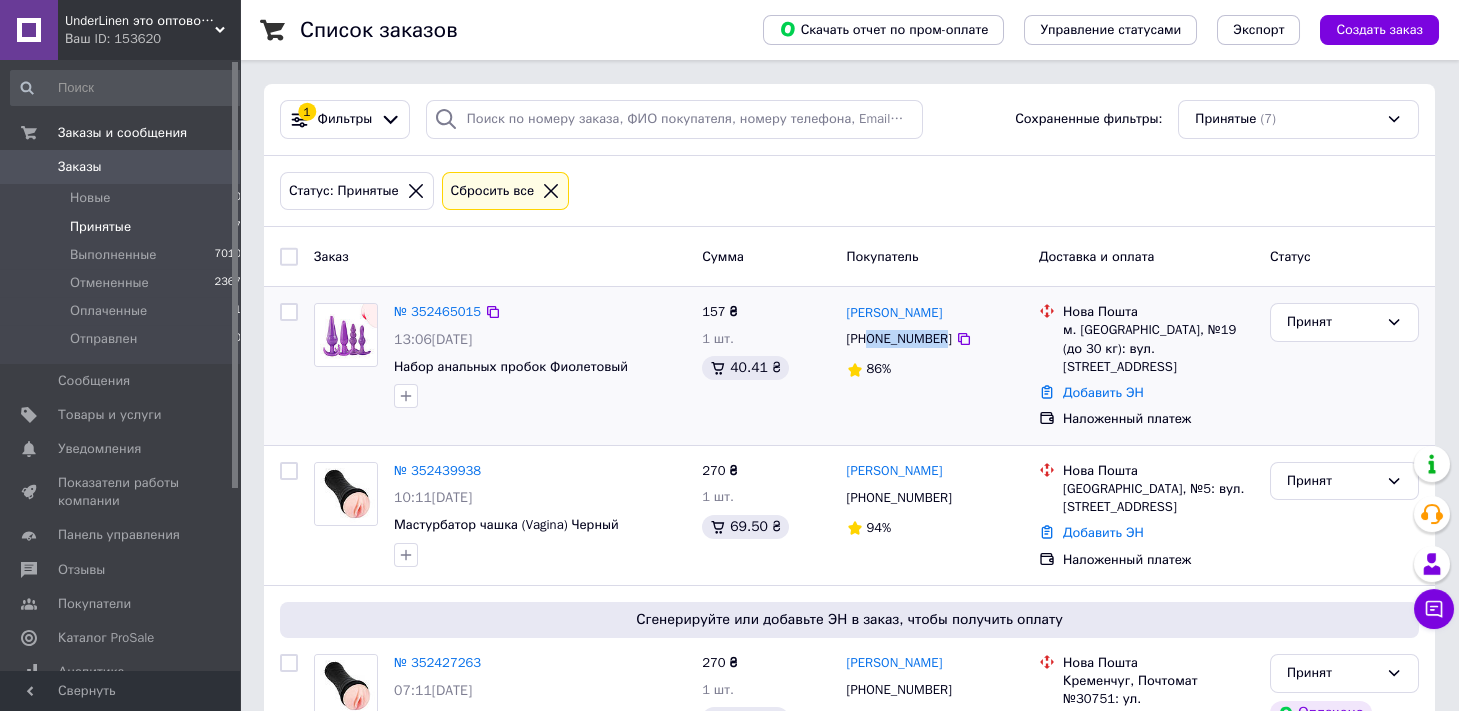 drag, startPoint x: 938, startPoint y: 340, endPoint x: 871, endPoint y: 340, distance: 67 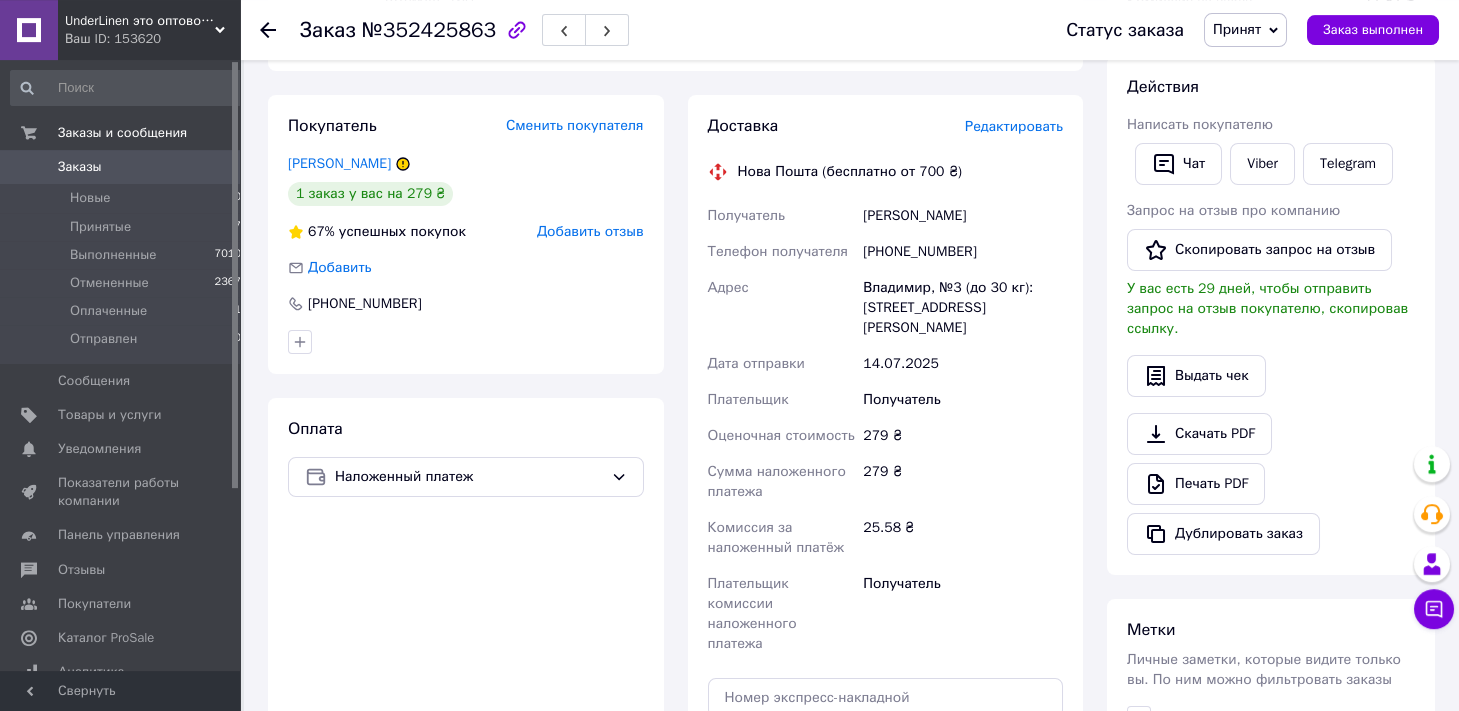 scroll, scrollTop: 331, scrollLeft: 0, axis: vertical 